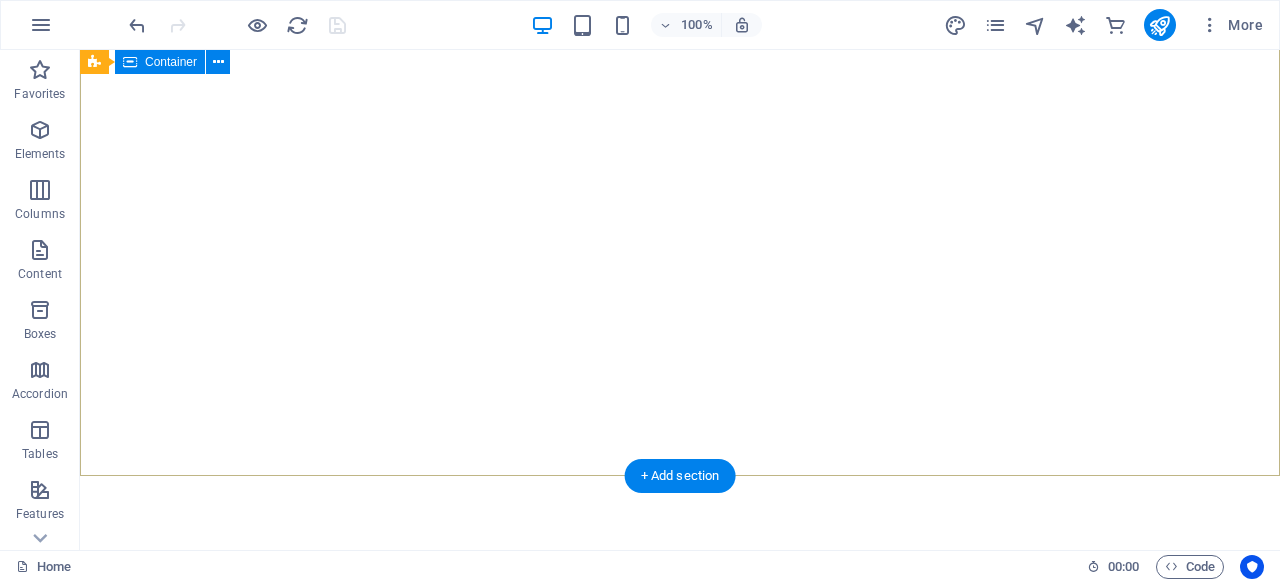 scroll, scrollTop: 0, scrollLeft: 0, axis: both 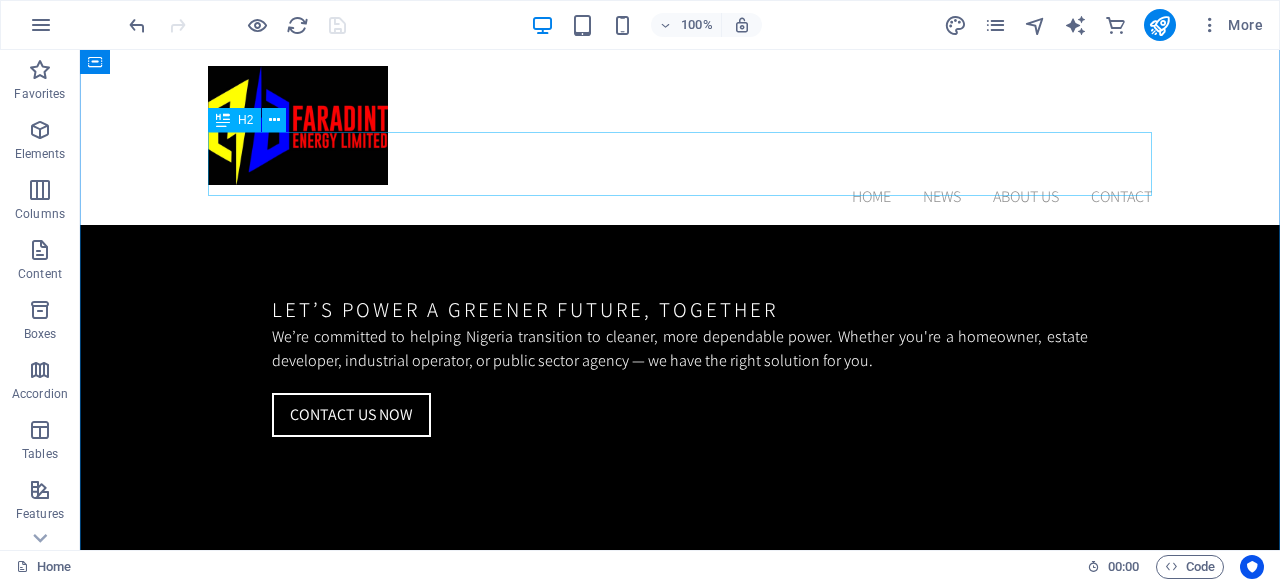 click on "Progress of construction" at bounding box center (680, 1360) 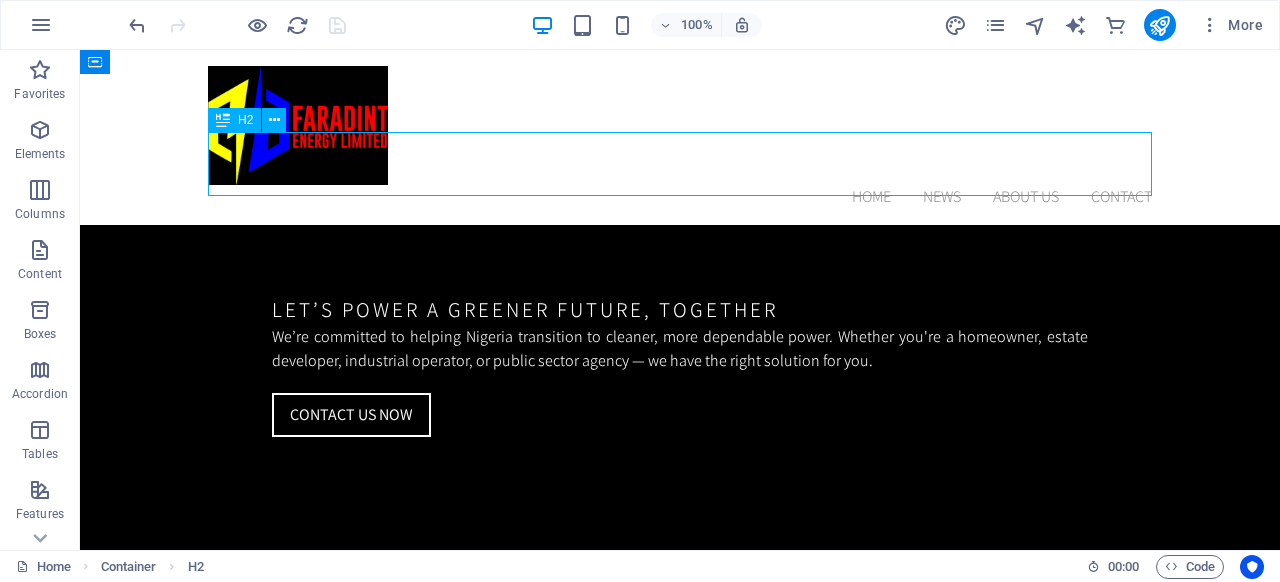 click on "Progress of construction" at bounding box center (680, 1360) 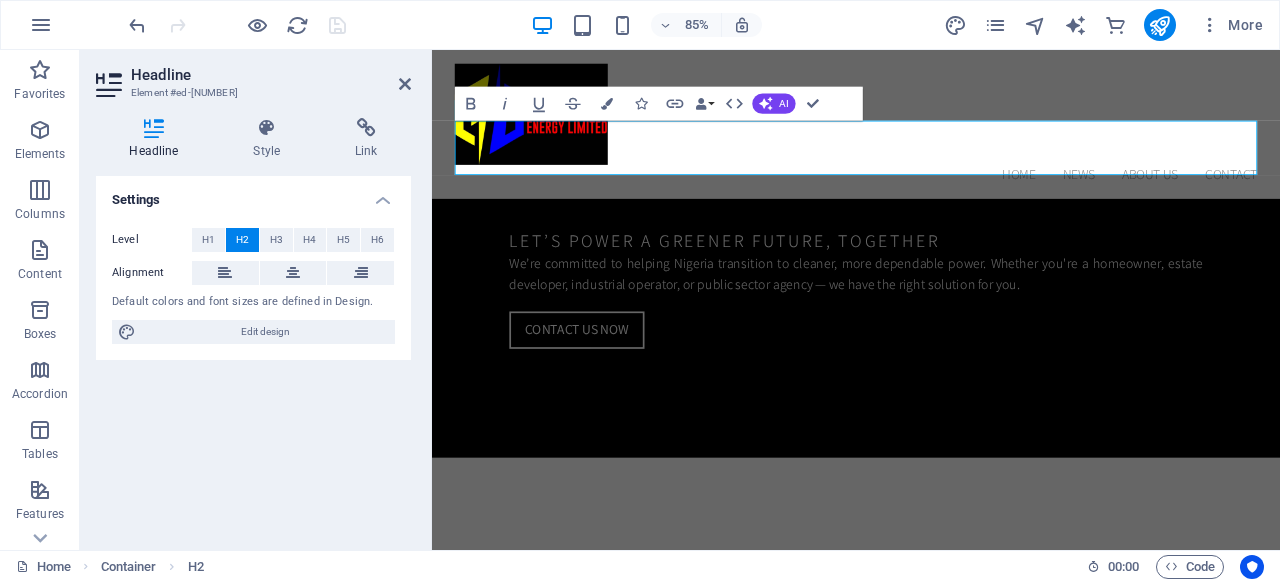 type 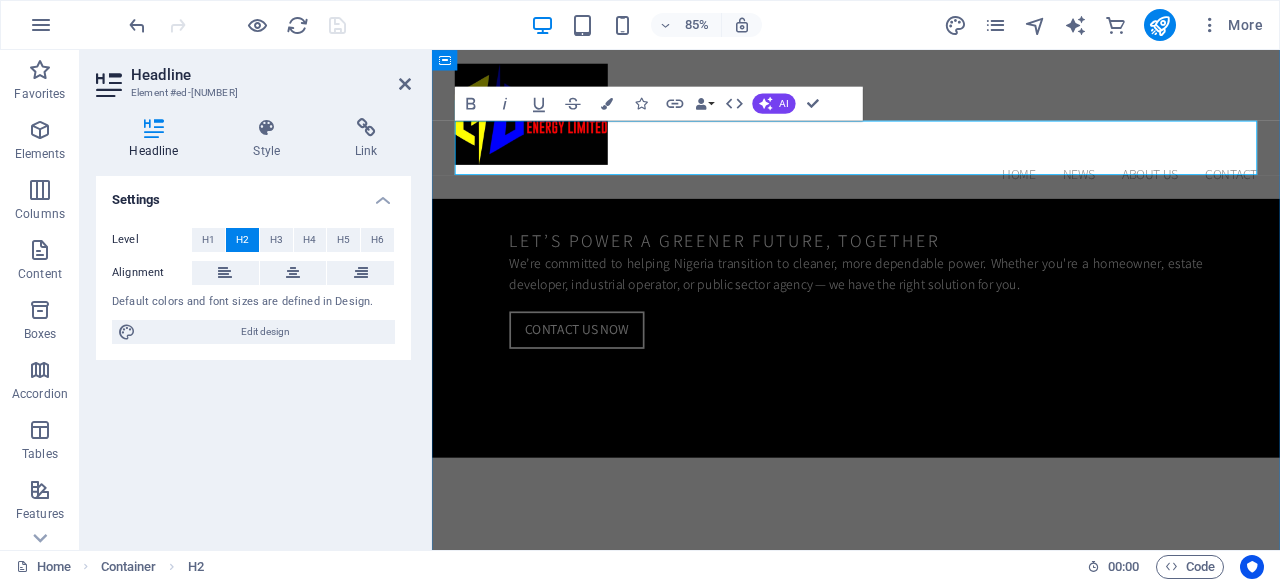 click on "our product and services" at bounding box center [931, 1409] 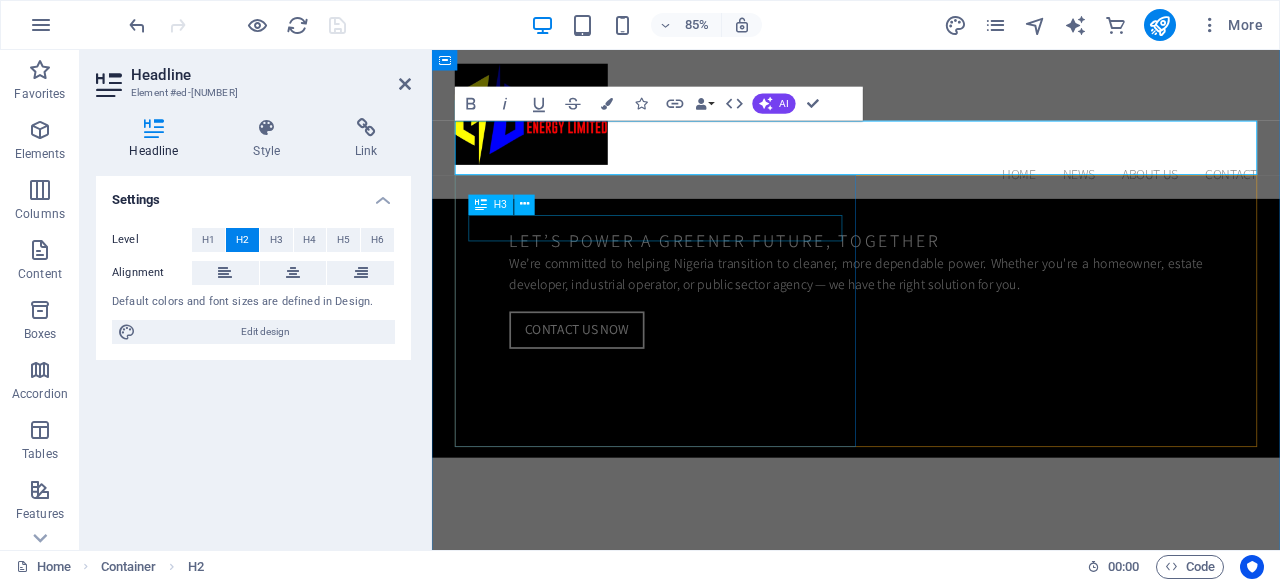 click on "Lorem ipsum dolor sit" at bounding box center [931, 1511] 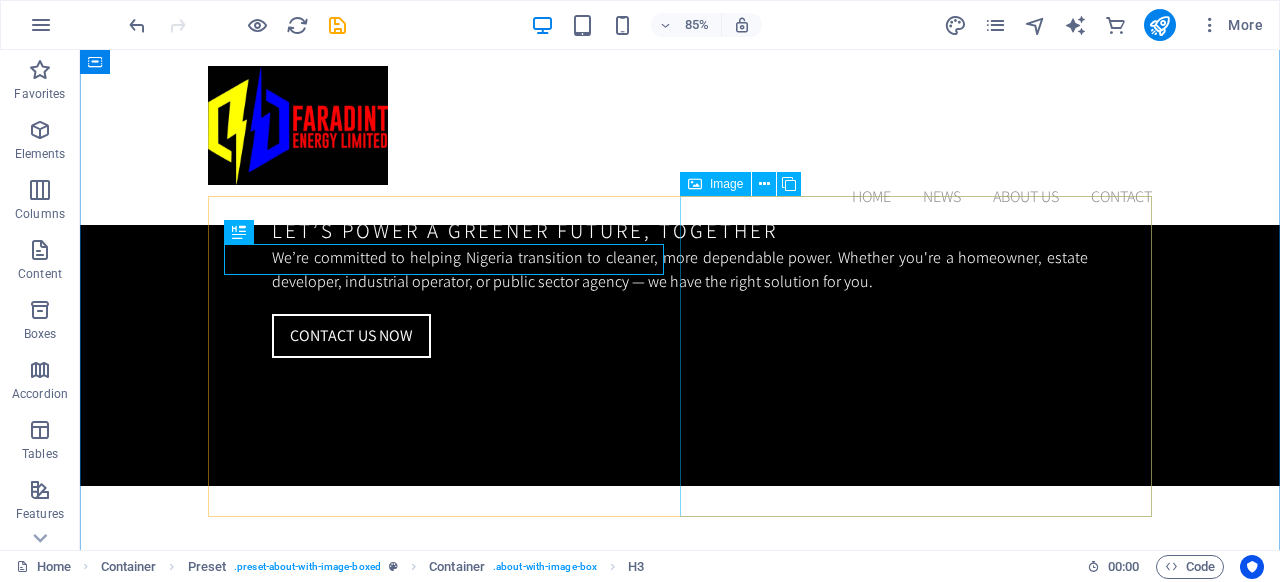 scroll, scrollTop: 1770, scrollLeft: 0, axis: vertical 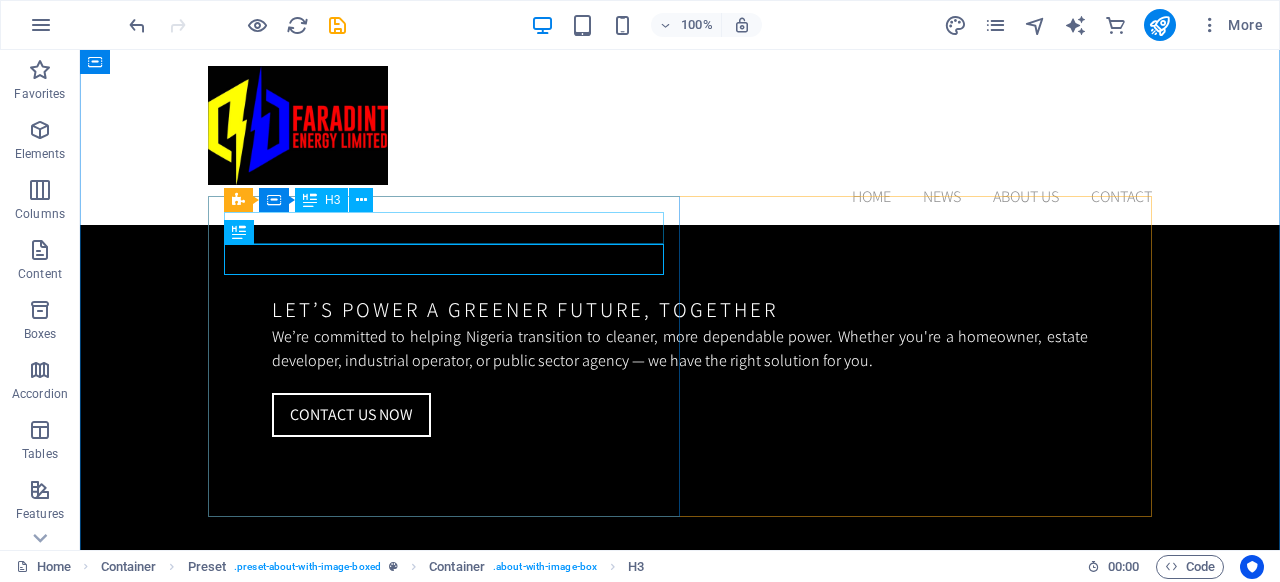 click on "27.06.2018" at bounding box center [680, 1431] 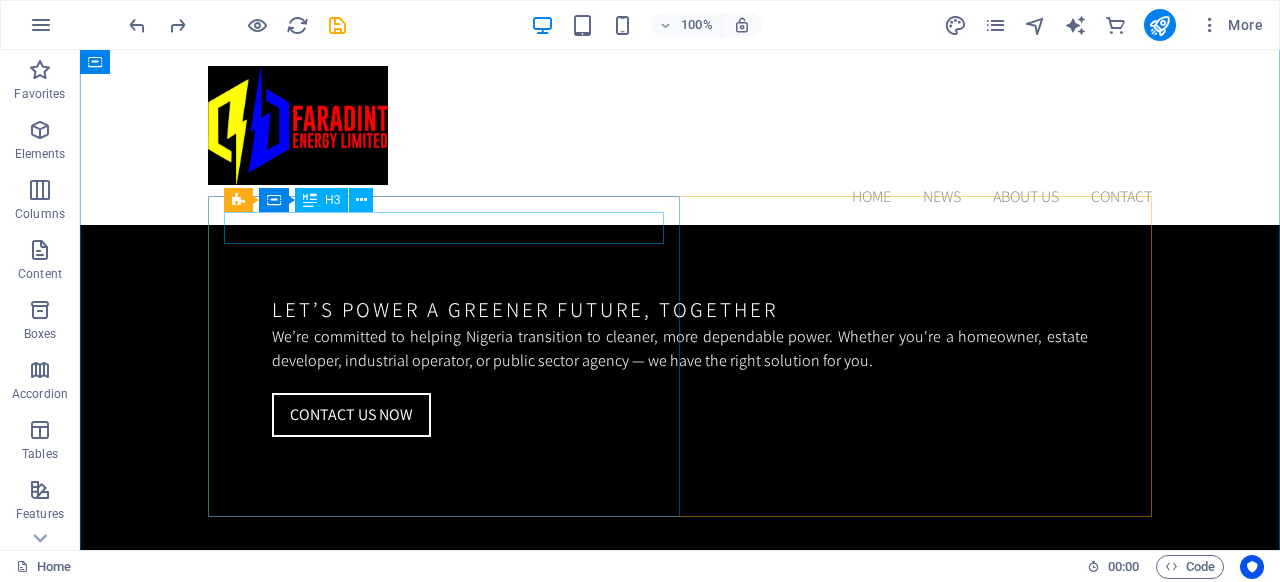 click on "27.06.2018" at bounding box center [680, 1431] 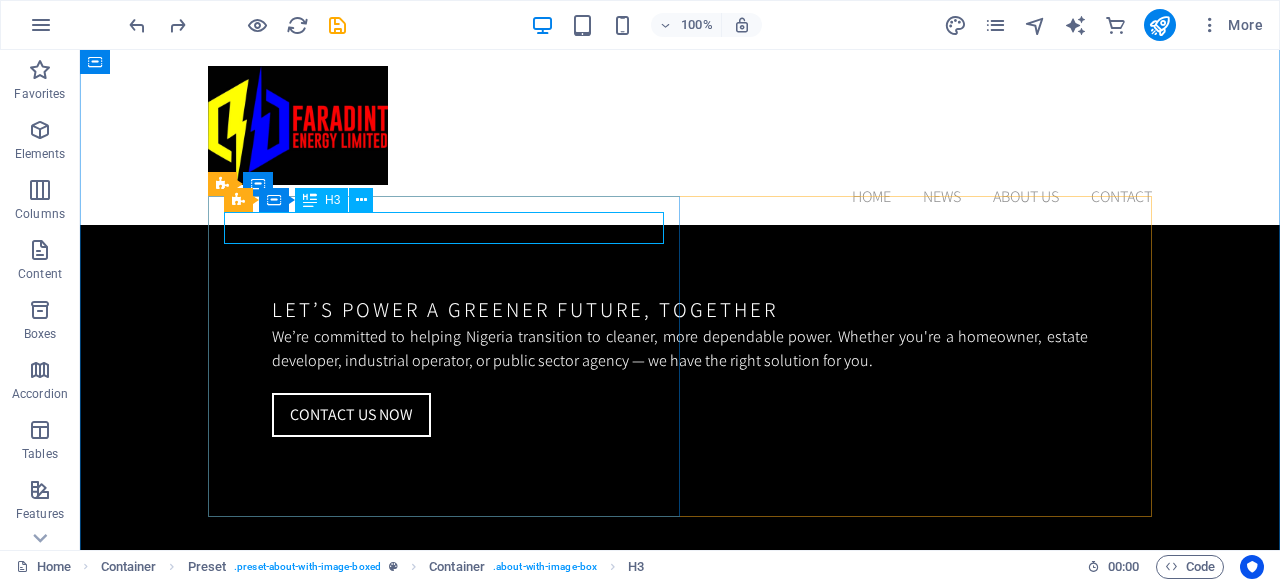 click on "27.06.2018" at bounding box center [680, 1431] 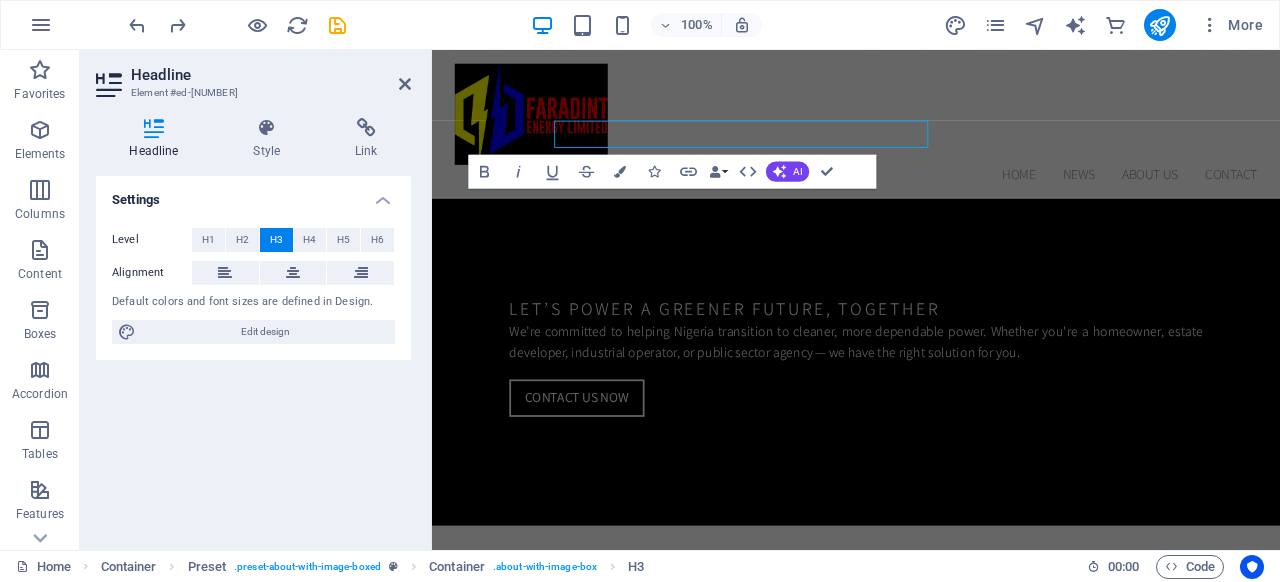 scroll, scrollTop: 1849, scrollLeft: 0, axis: vertical 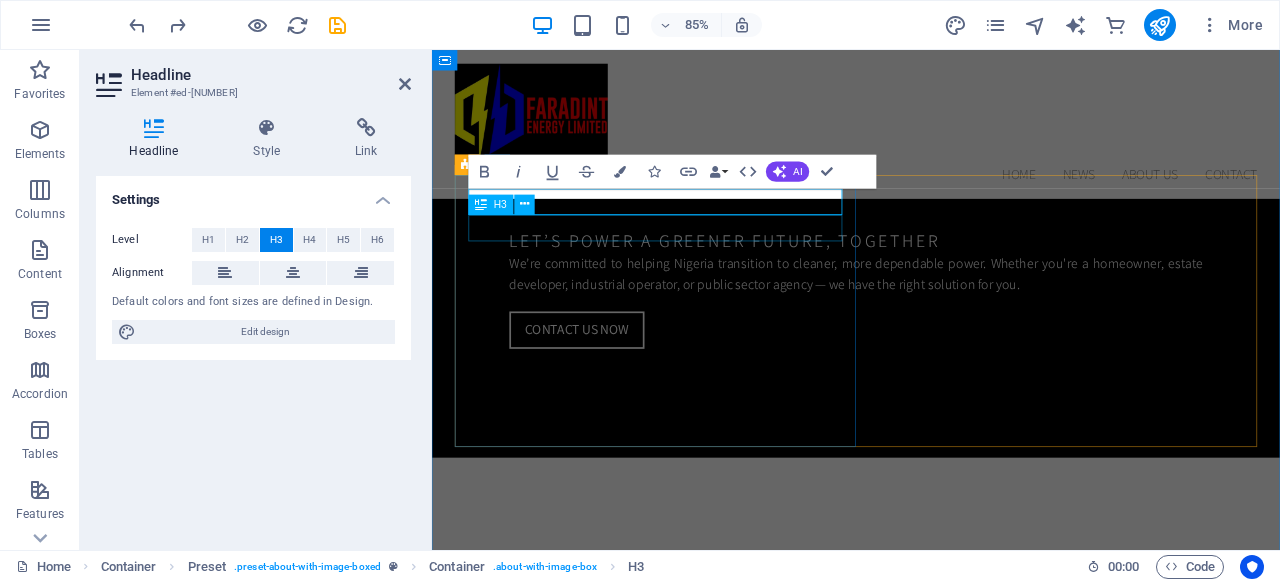 click on "Lorem ipsum dolor sit" at bounding box center [931, 1511] 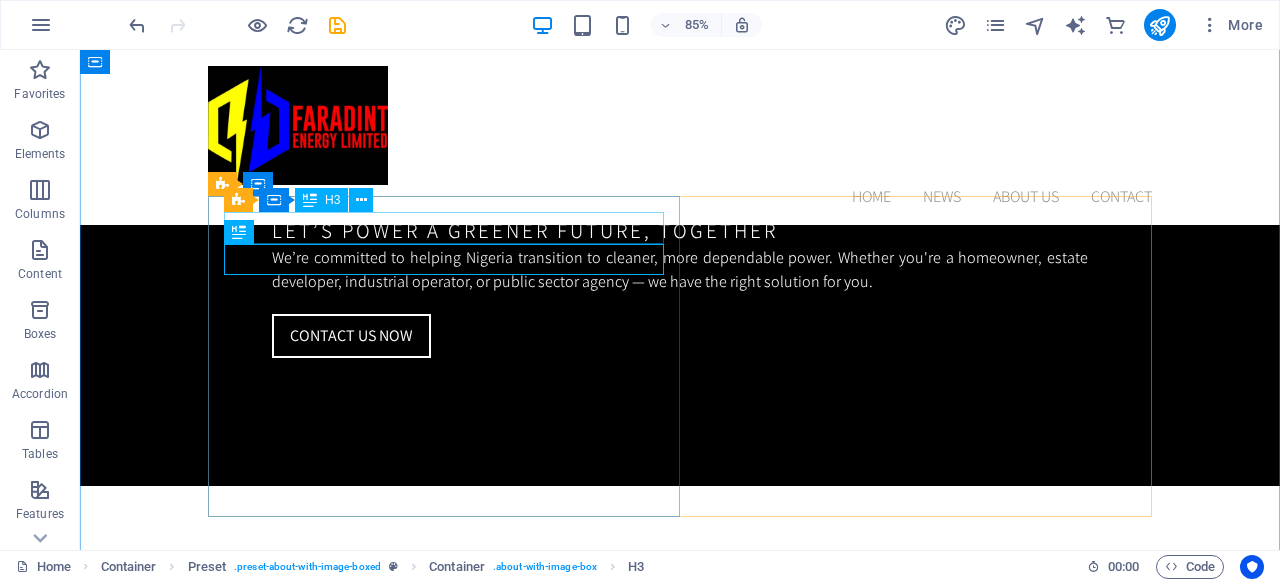 scroll, scrollTop: 1770, scrollLeft: 0, axis: vertical 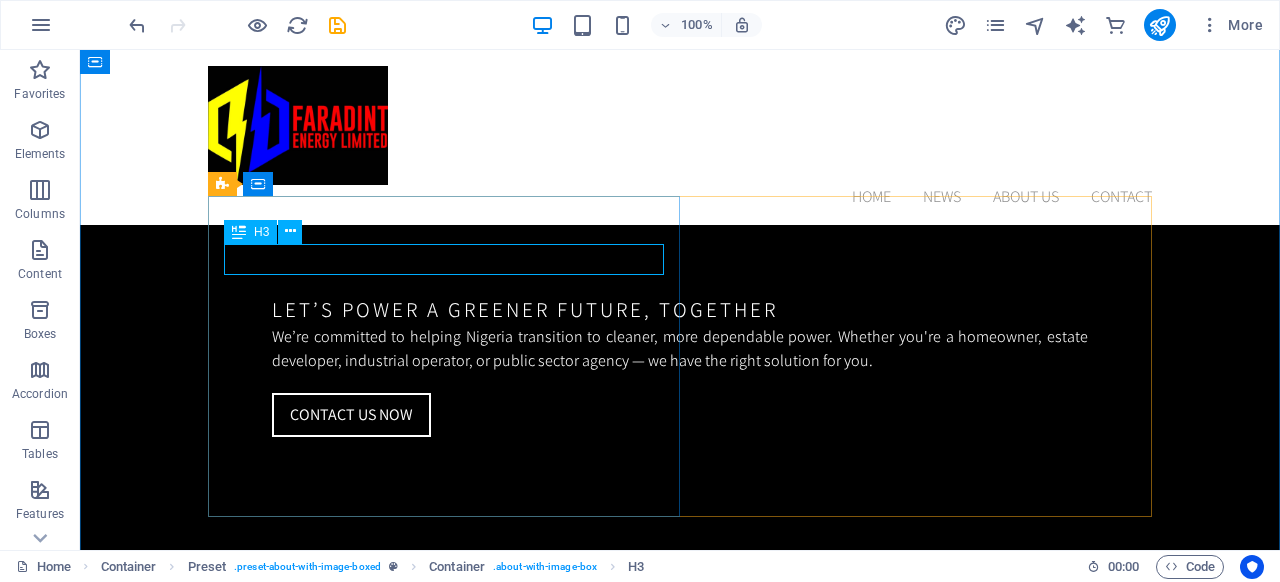 click on "Lorem ipsum dolor sit" at bounding box center [680, 1462] 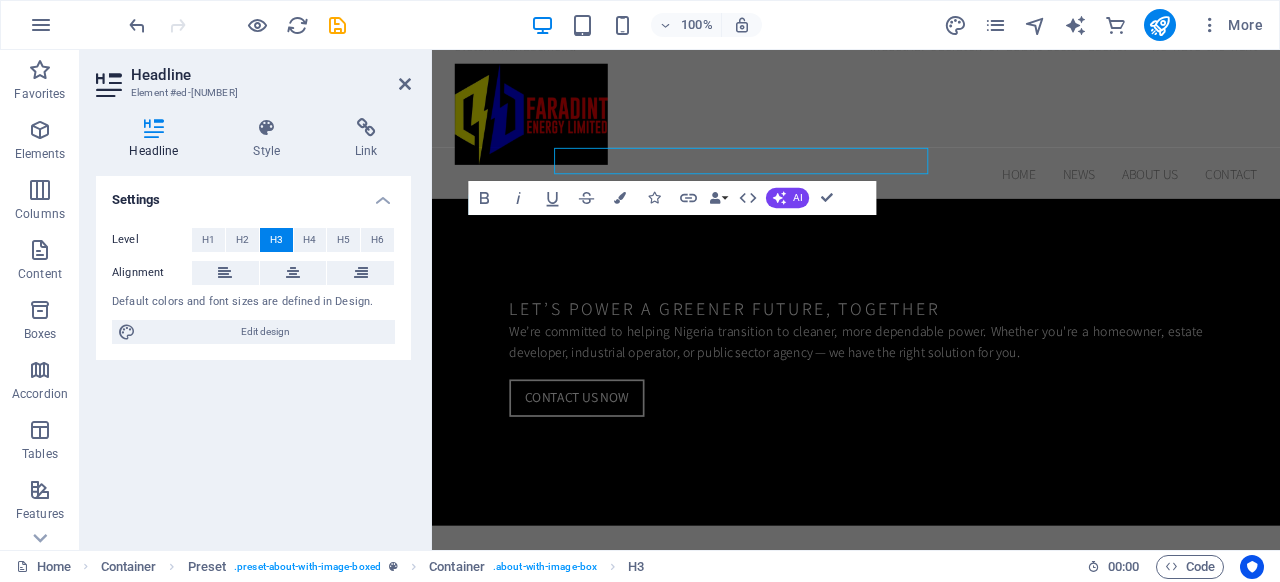 scroll, scrollTop: 1849, scrollLeft: 0, axis: vertical 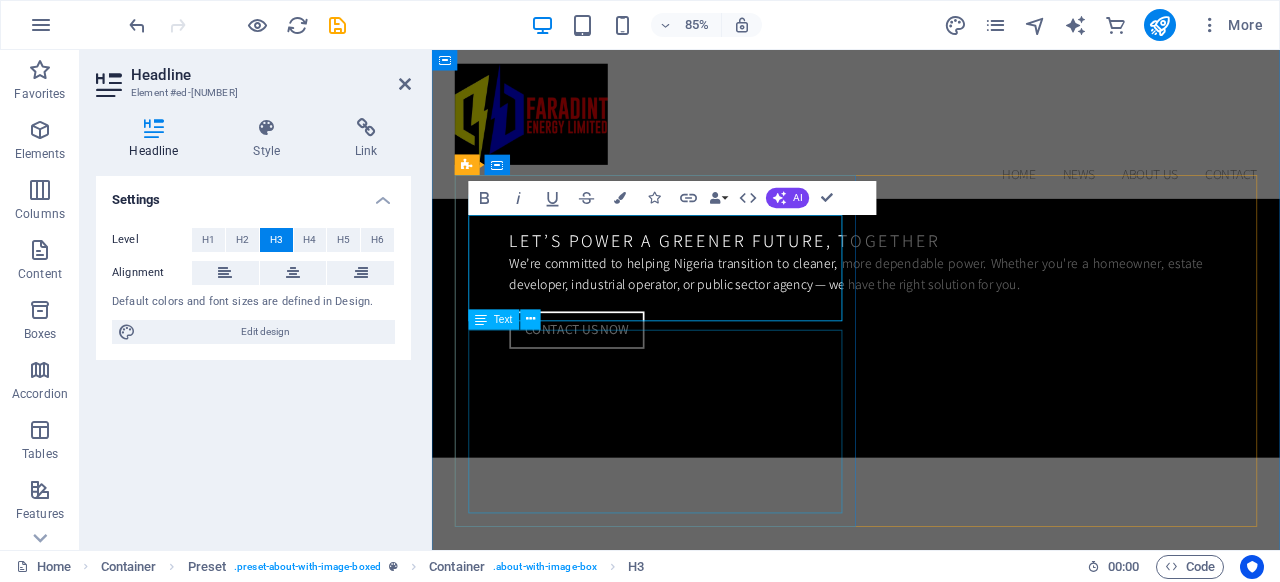 click on "Lorem ipsum dolor sit amet, consetetur sadipscing elitr, sed diam nonumy eirmod tempor invidunt ut labore et dolore magna aliquyam erat, sed diam voluptua. At vero eos et accusam et justo duo dolores et ea rebum. Stet clita kasd gubergren, no sea takimata sanctus est Lorem ipsum dolor sit amet.  Lorem ipsum dolor sit amet, consetetur sadipscing elitr, sed diam nonumy eirmod tempor invidunt ut labore et dolore magna aliquyam erat, sed diam voluptua." at bounding box center (931, 1640) 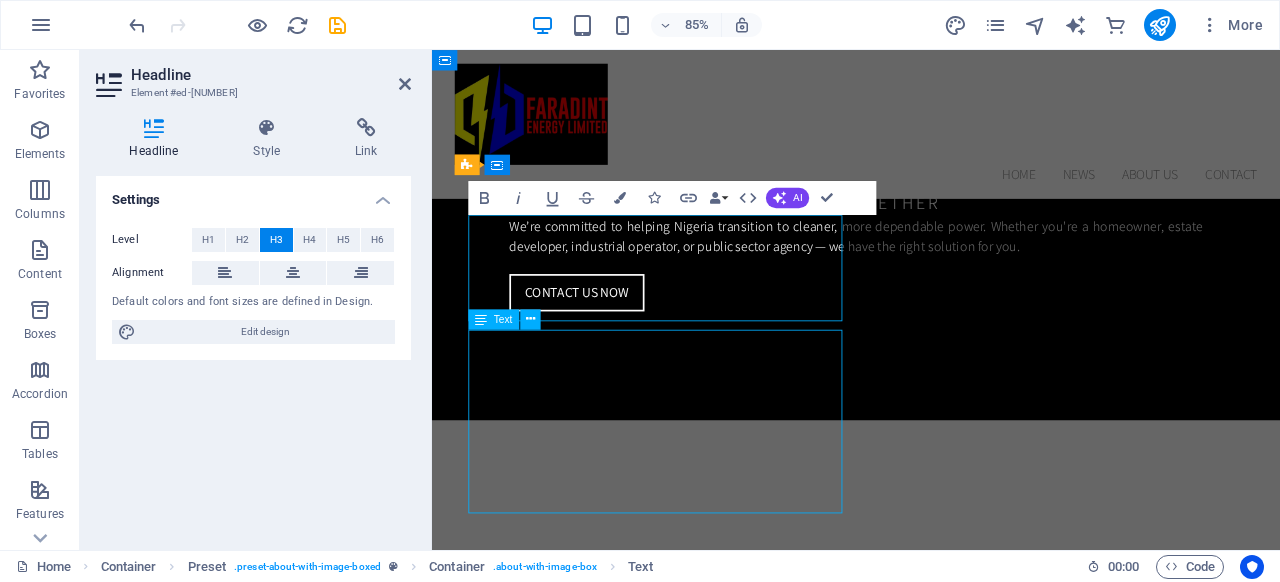 scroll, scrollTop: 1770, scrollLeft: 0, axis: vertical 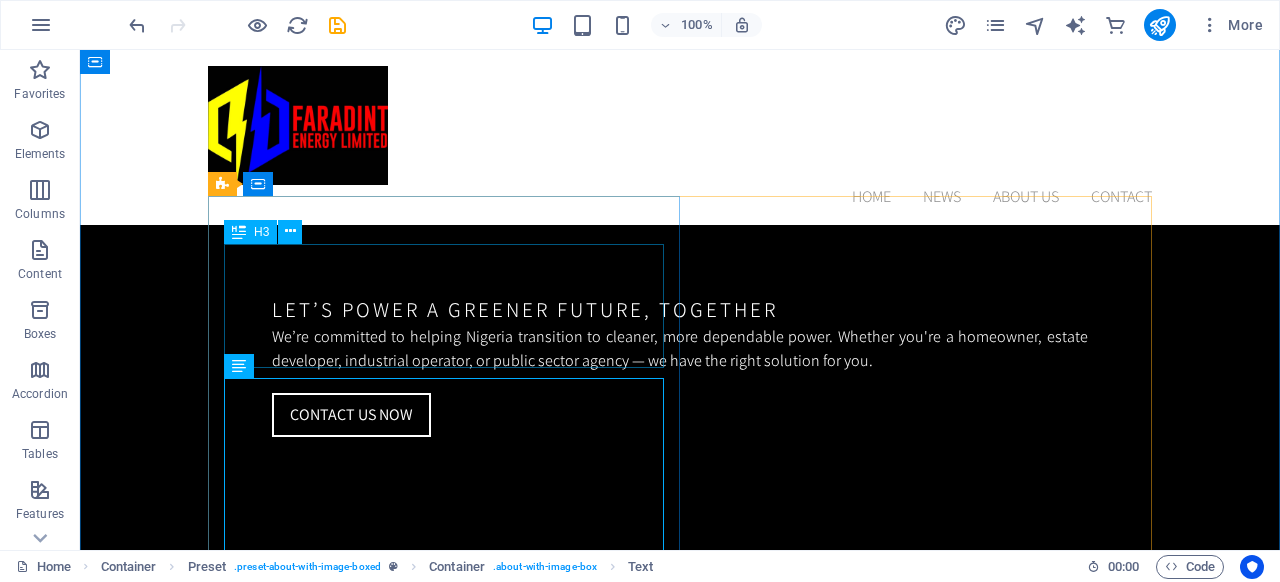 click on "Harness the power of the sun with our expertly designed and installed solar photovoltaic (PV) systems." at bounding box center (680, 1478) 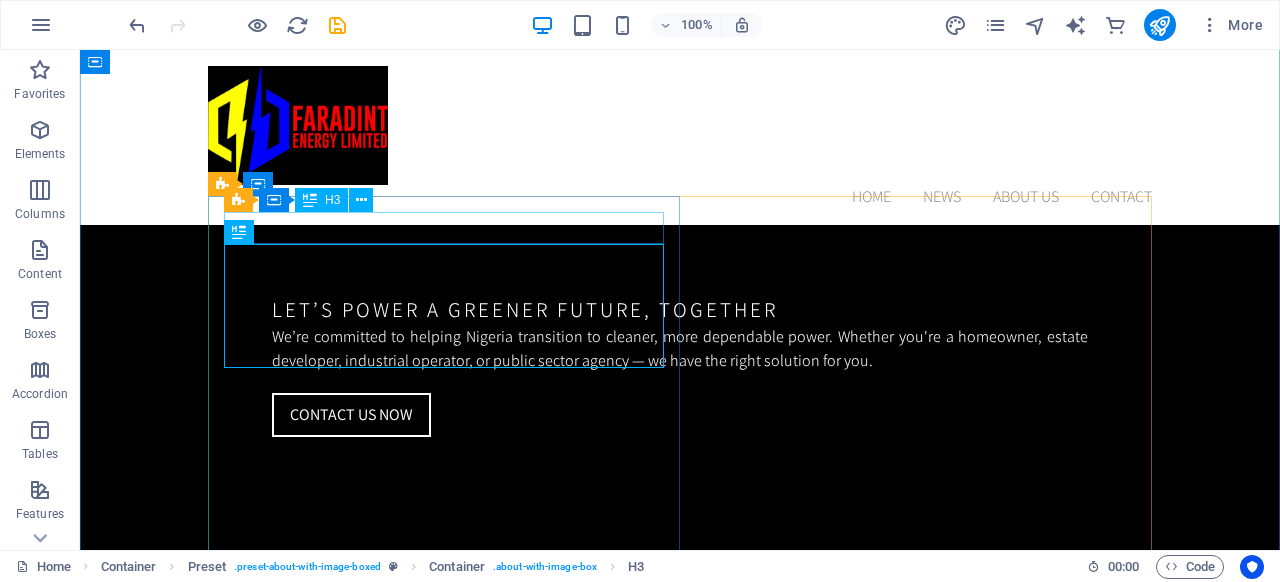 click on "Solar PV Systems" at bounding box center (680, 1431) 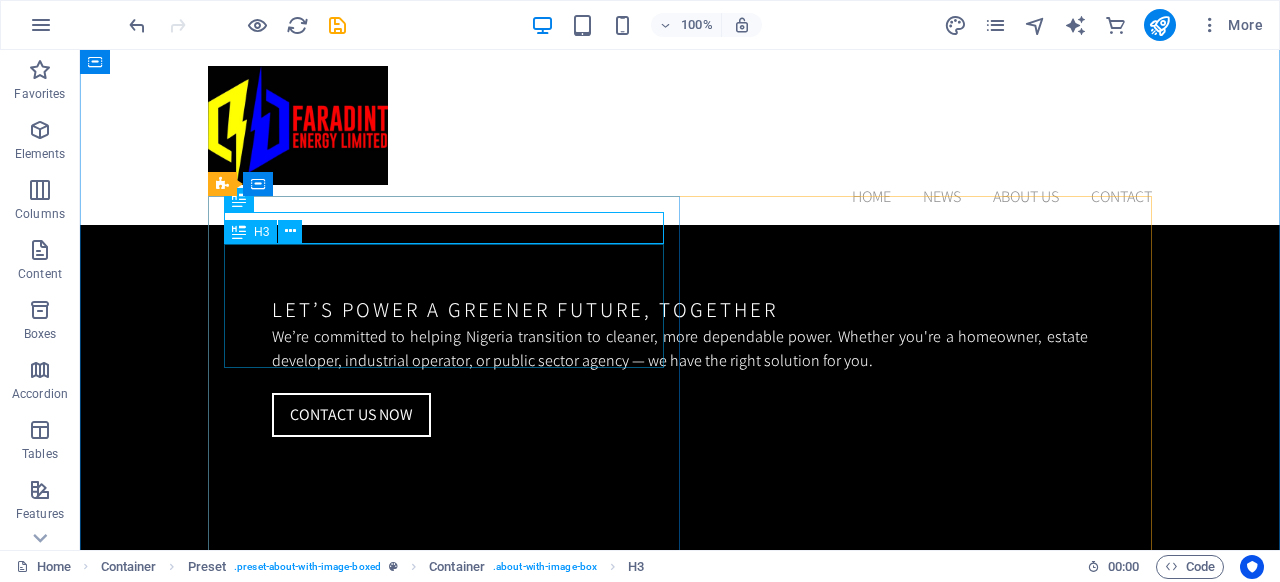 click on "Harness the power of the sun with our expertly designed and installed solar photovoltaic (PV) systems." at bounding box center (680, 1478) 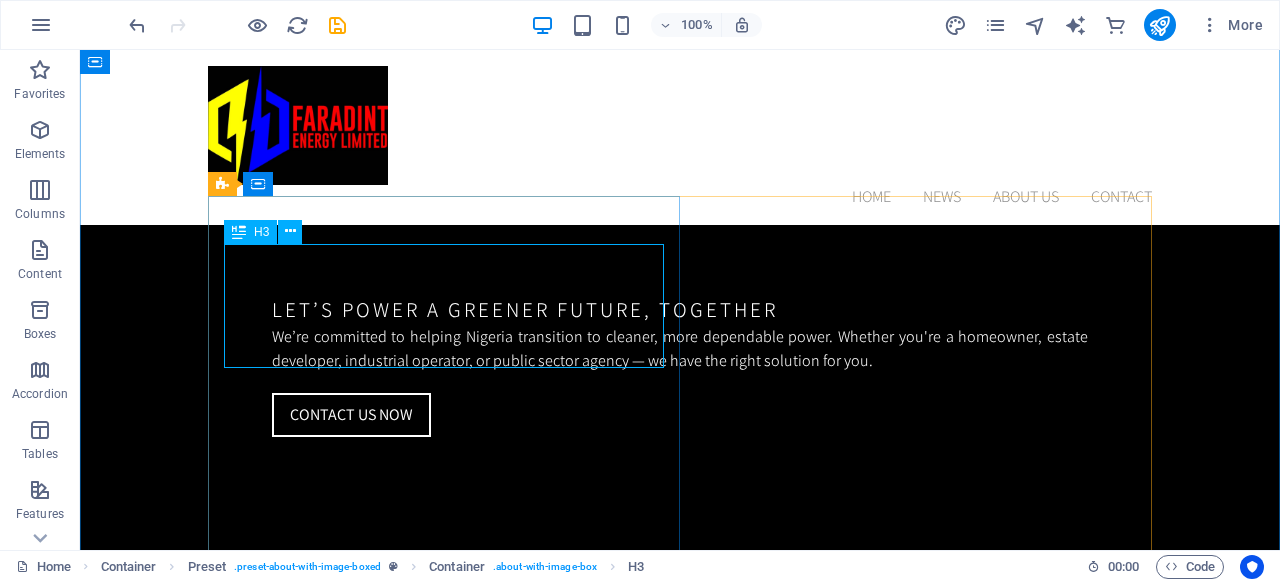 click on "H3" at bounding box center [261, 232] 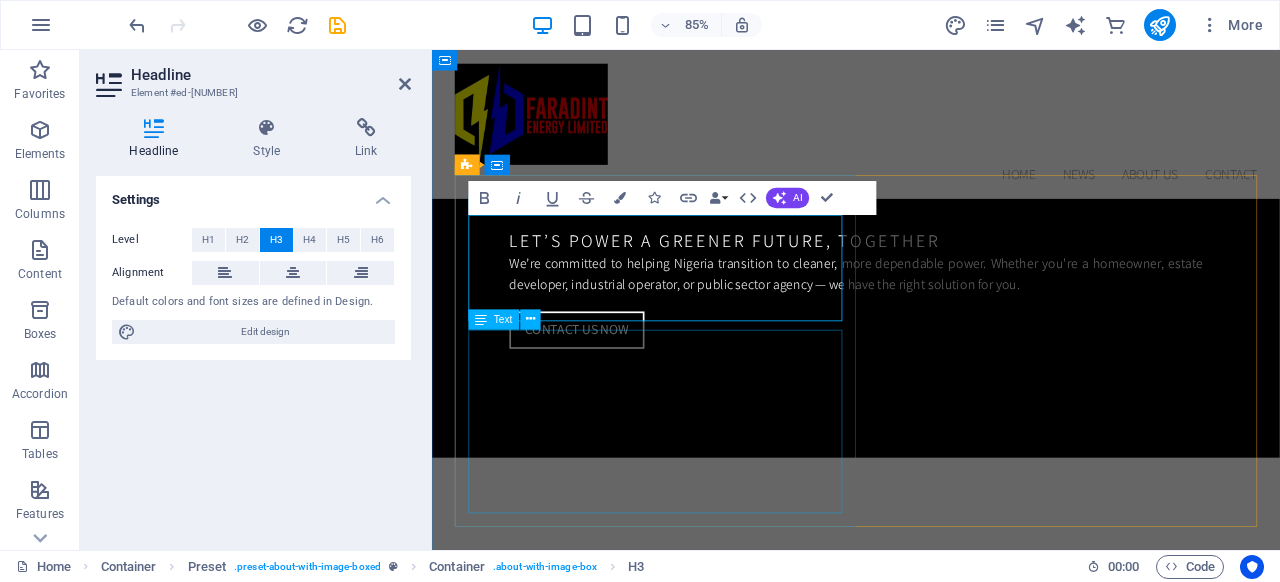 click on "Lorem ipsum dolor sit amet, consetetur sadipscing elitr, sed diam nonumy eirmod tempor invidunt ut labore et dolore magna aliquyam erat, sed diam voluptua. At vero eos et accusam et justo duo dolores et ea rebum. Stet clita kasd gubergren, no sea takimata sanctus est Lorem ipsum dolor sit amet.  Lorem ipsum dolor sit amet, consetetur sadipscing elitr, sed diam nonumy eirmod tempor invidunt ut labore et dolore magna aliquyam erat, sed diam voluptua." at bounding box center [931, 1640] 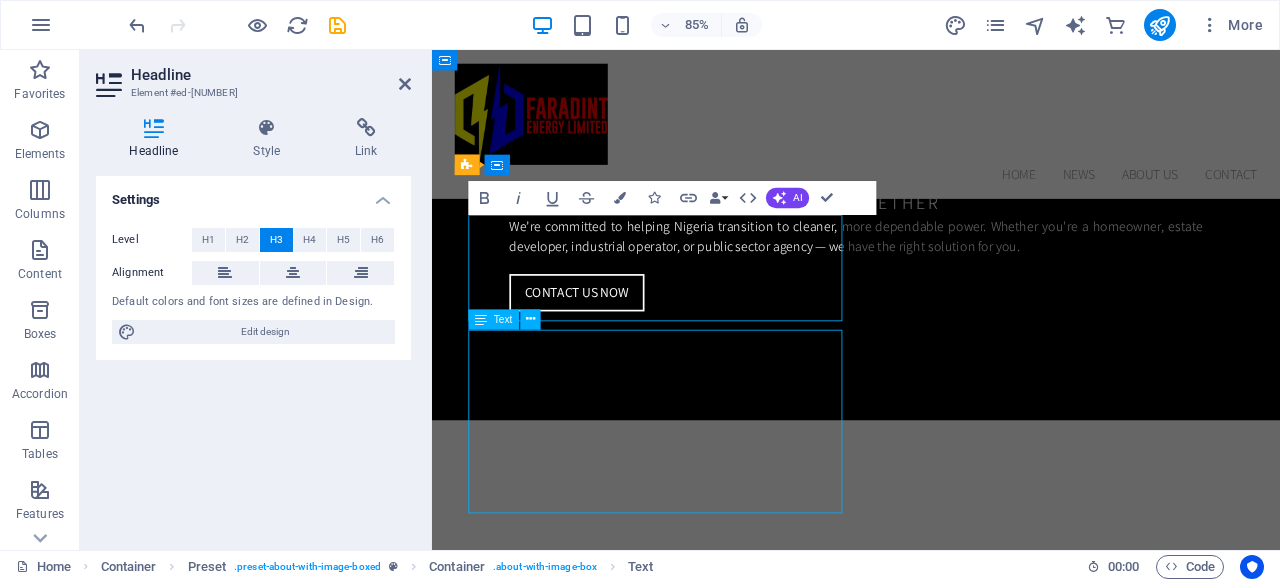 scroll, scrollTop: 1770, scrollLeft: 0, axis: vertical 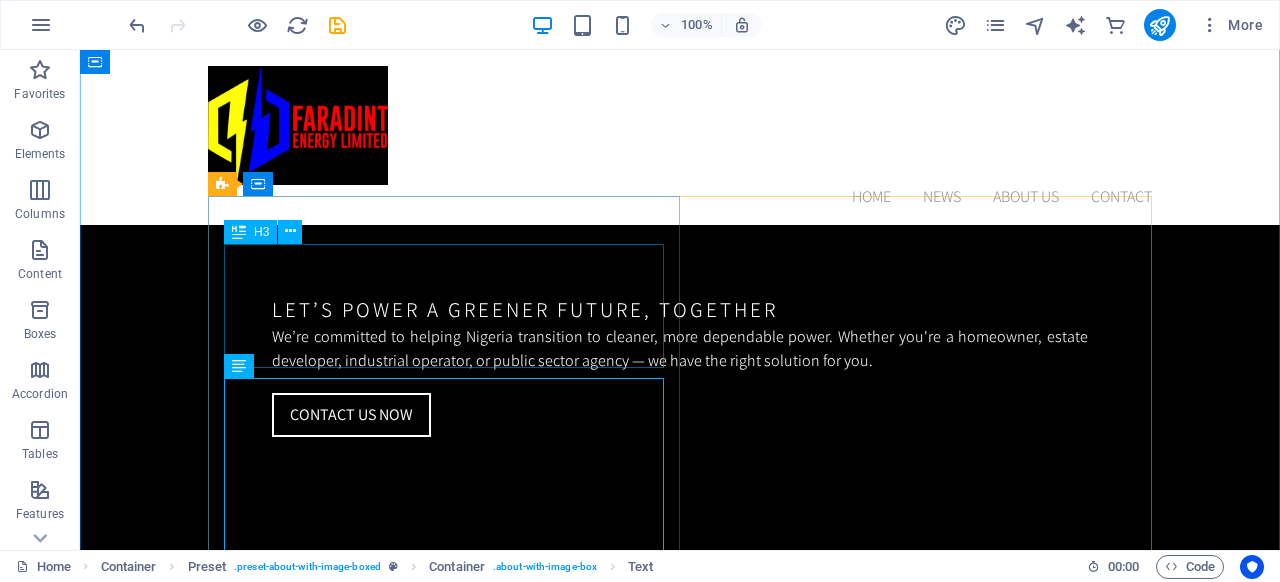 click on "Harness the power of the sun with our expertly designed and installed solar photovoltaic (PV) systems." at bounding box center (680, 1478) 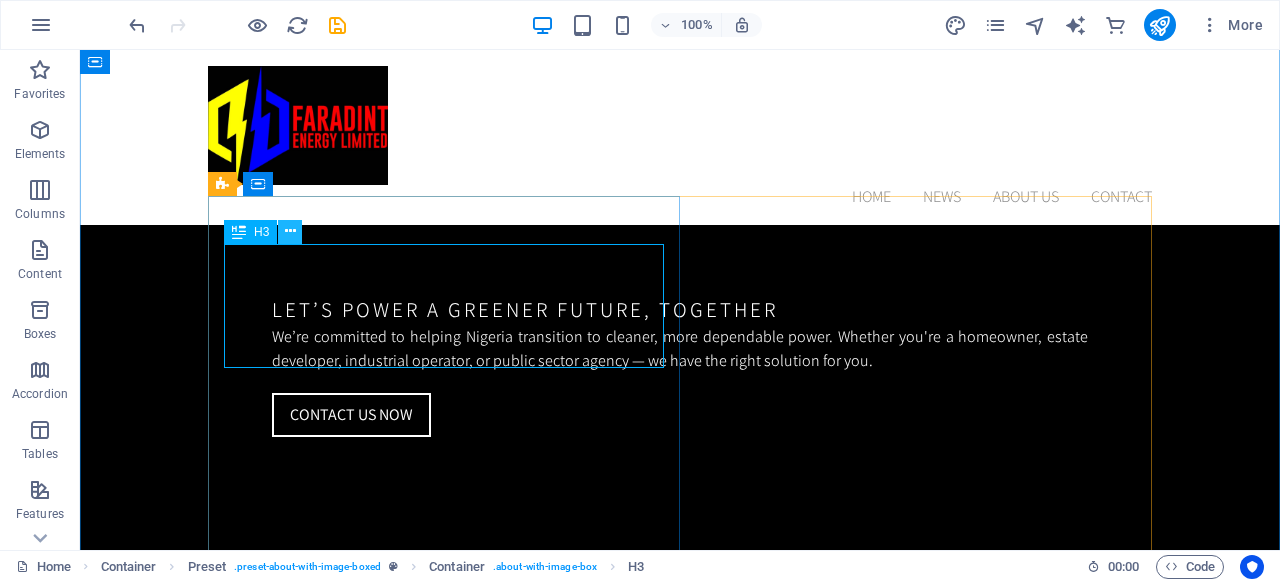click at bounding box center [290, 231] 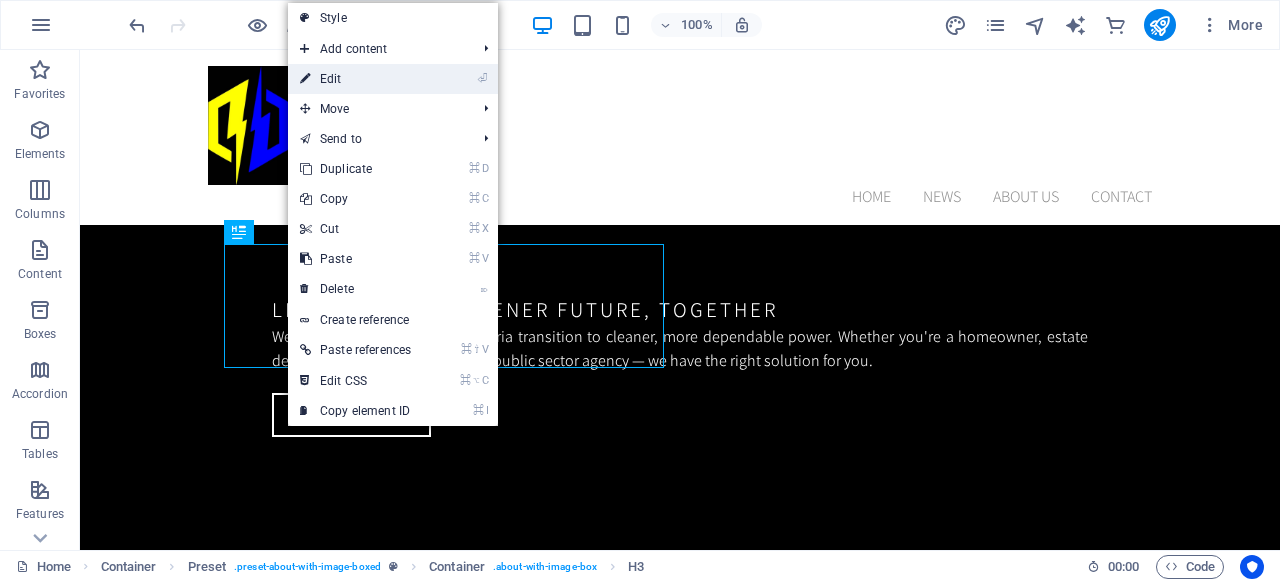 click on "⏎  Edit" at bounding box center [355, 79] 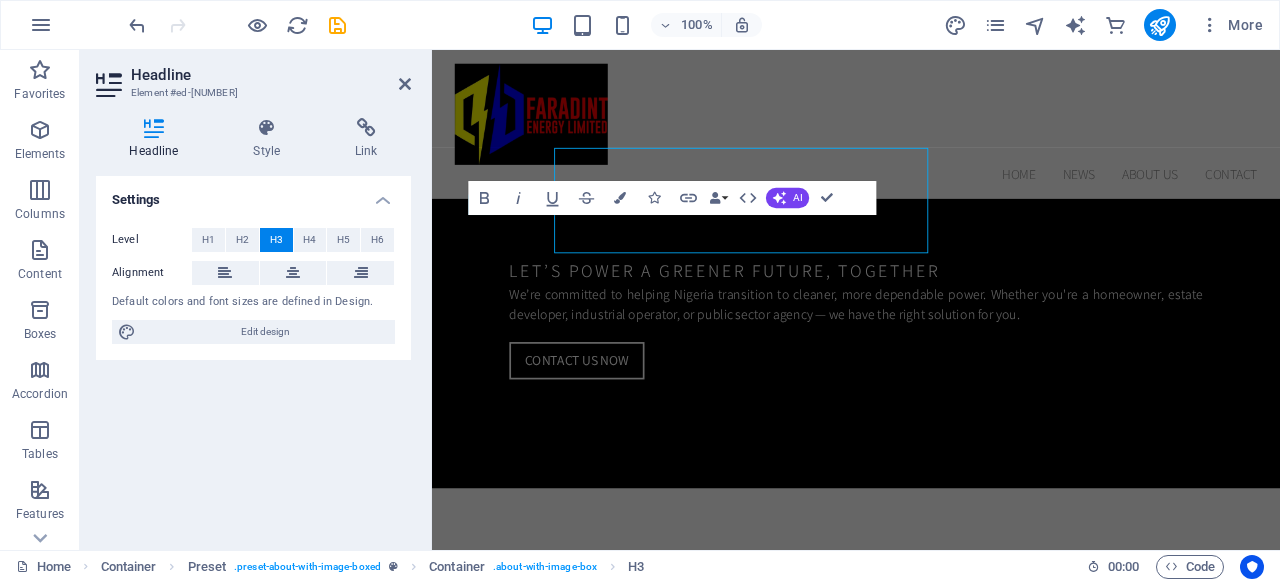 scroll, scrollTop: 1849, scrollLeft: 0, axis: vertical 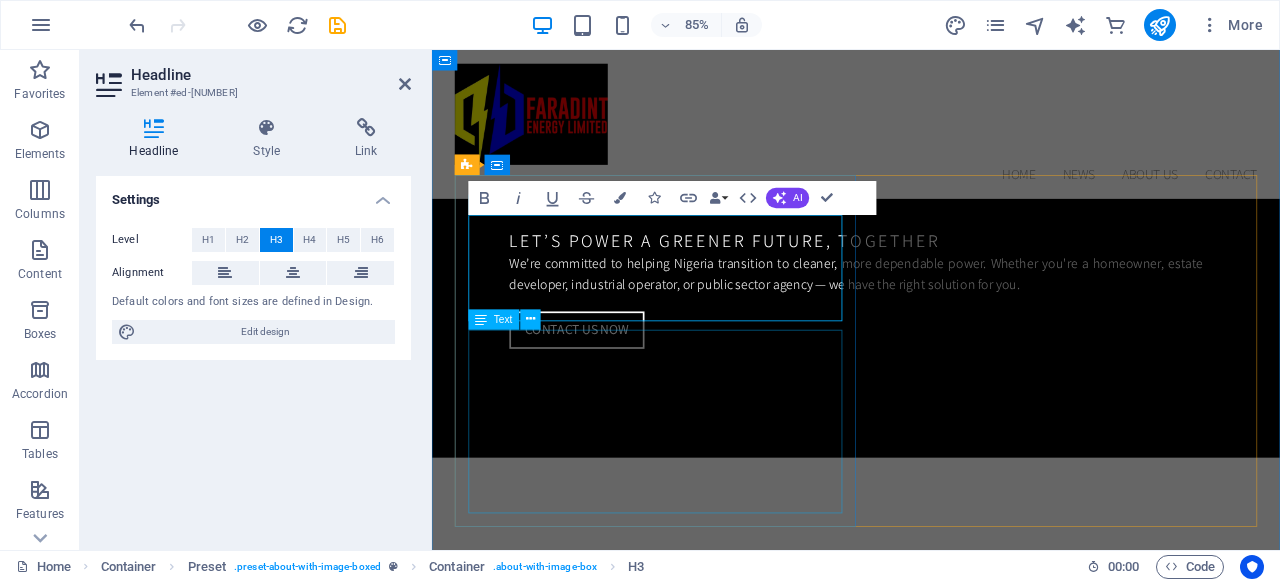 click on "Lorem ipsum dolor sit amet, consetetur sadipscing elitr, sed diam nonumy eirmod tempor invidunt ut labore et dolore magna aliquyam erat, sed diam voluptua. At vero eos et accusam et justo duo dolores et ea rebum. Stet clita kasd gubergren, no sea takimata sanctus est Lorem ipsum dolor sit amet.  Lorem ipsum dolor sit amet, consetetur sadipscing elitr, sed diam nonumy eirmod tempor invidunt ut labore et dolore magna aliquyam erat, sed diam voluptua." at bounding box center (931, 1640) 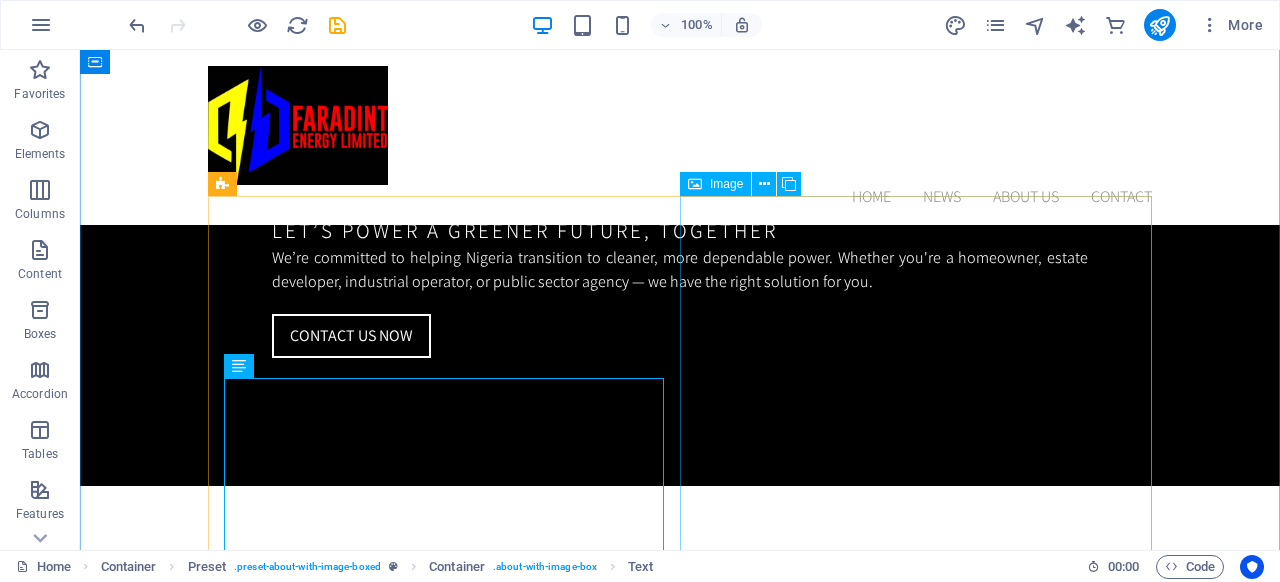 scroll, scrollTop: 1770, scrollLeft: 0, axis: vertical 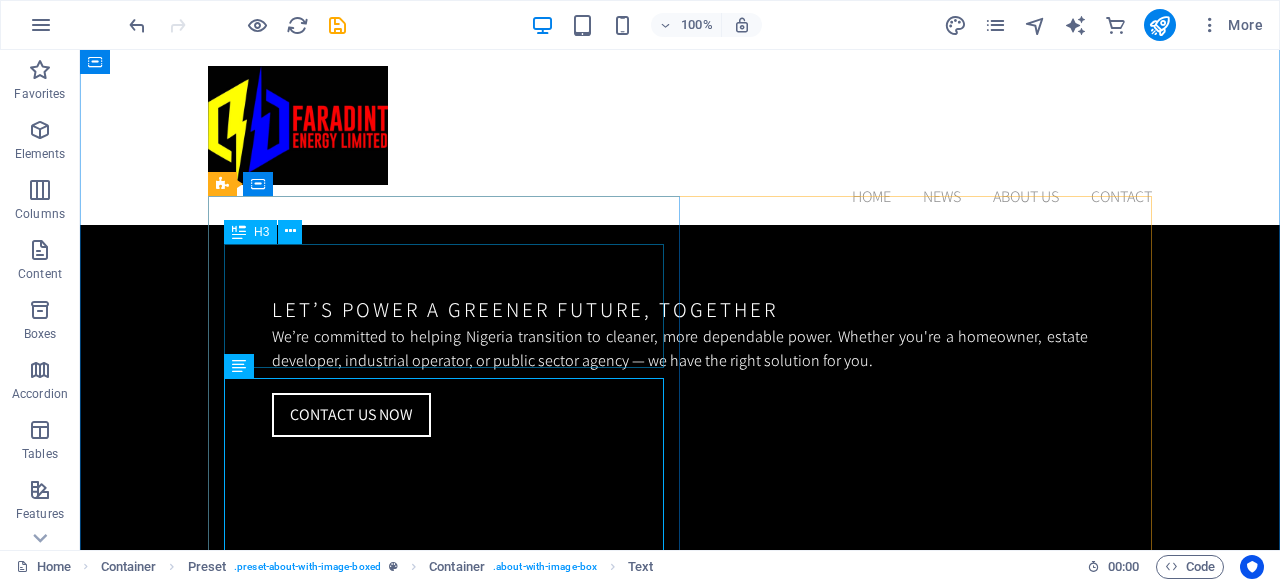 click on "Harness the power of the sun with our expertly designed and installed solar photovoltaic (PV) systems." at bounding box center (680, 1478) 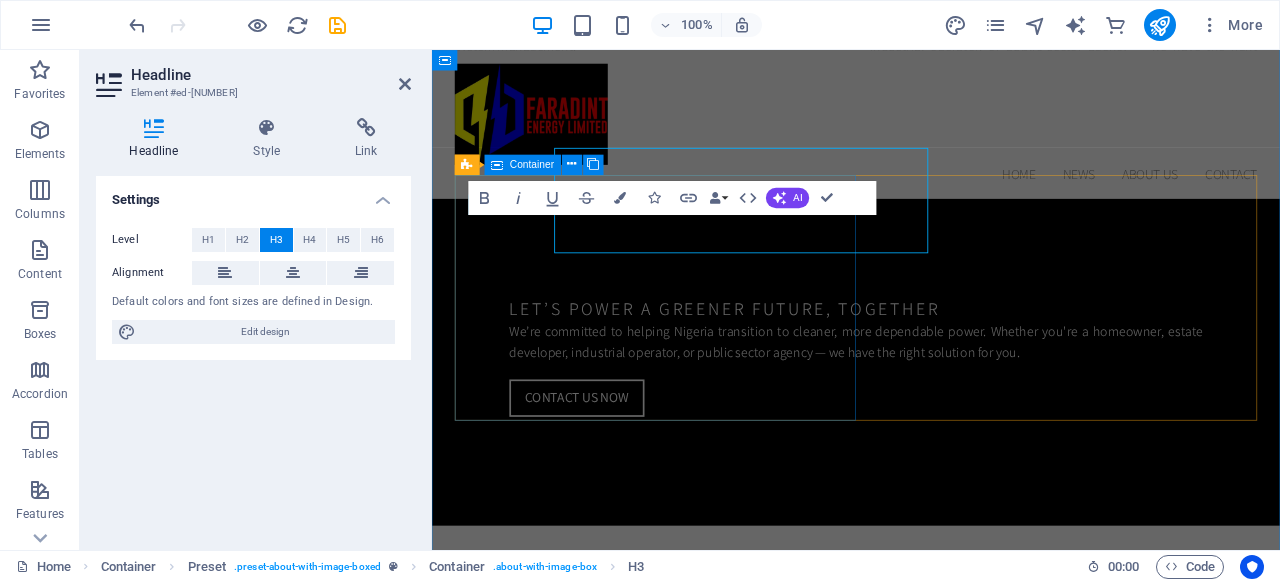 scroll, scrollTop: 1849, scrollLeft: 0, axis: vertical 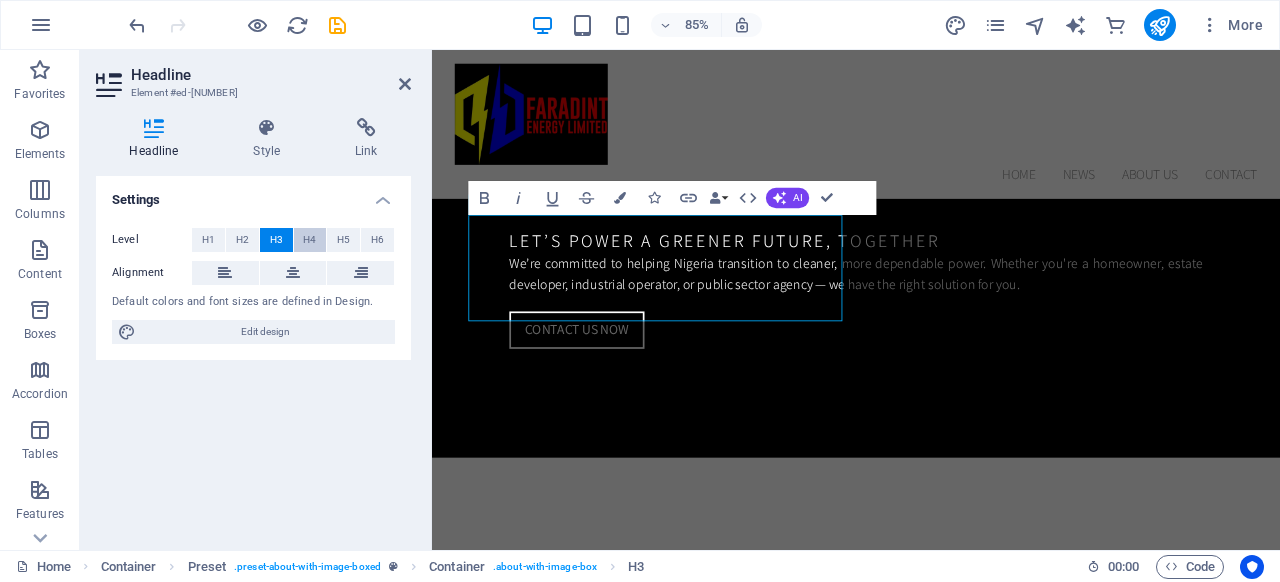 click on "H4" at bounding box center [309, 240] 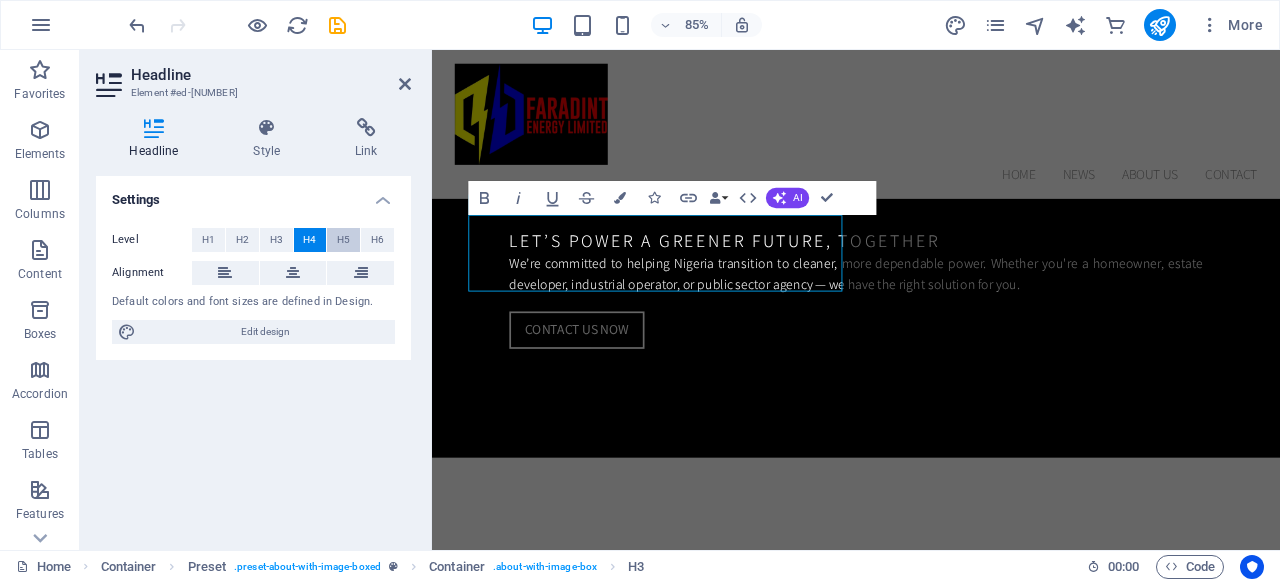 click on "H5" at bounding box center [343, 240] 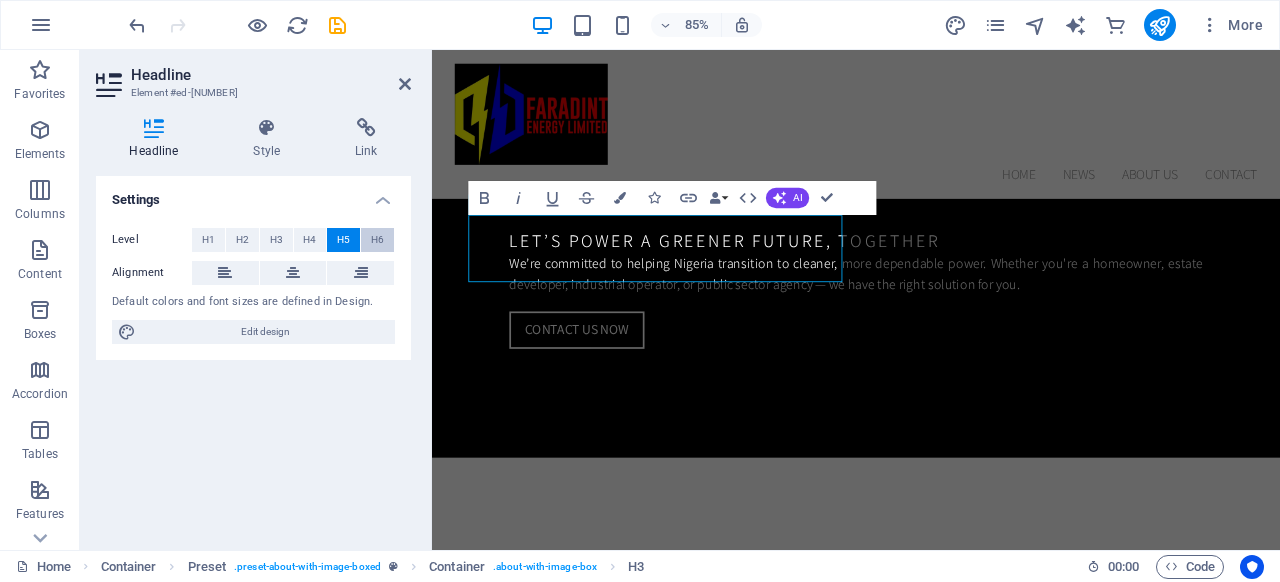 click on "H6" at bounding box center [377, 240] 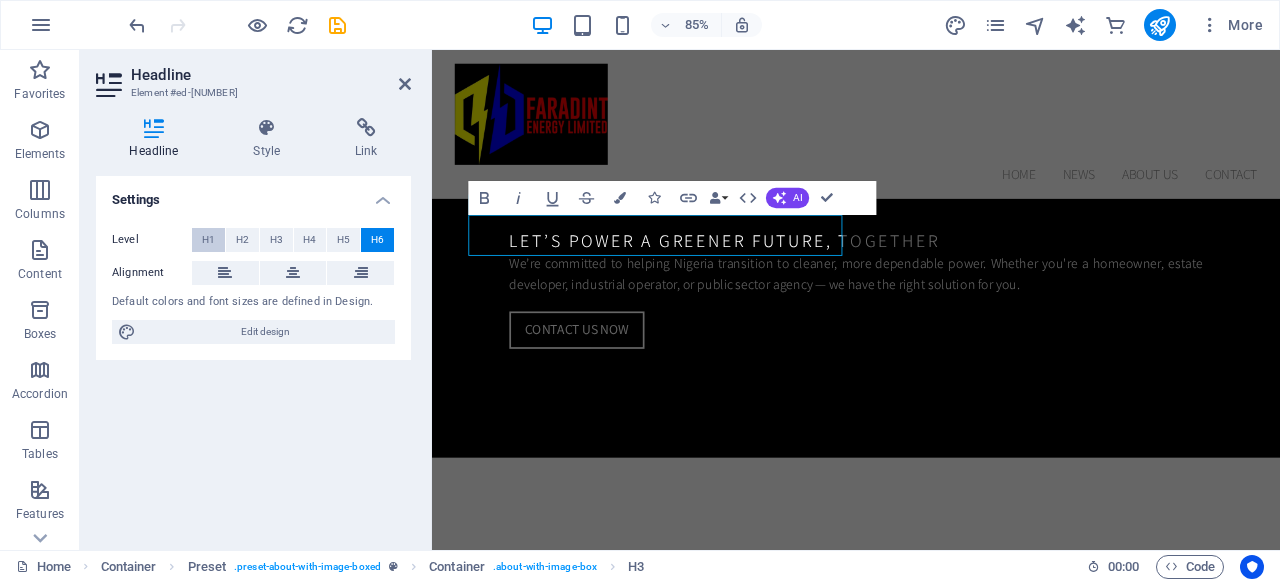 click on "H1" at bounding box center (208, 240) 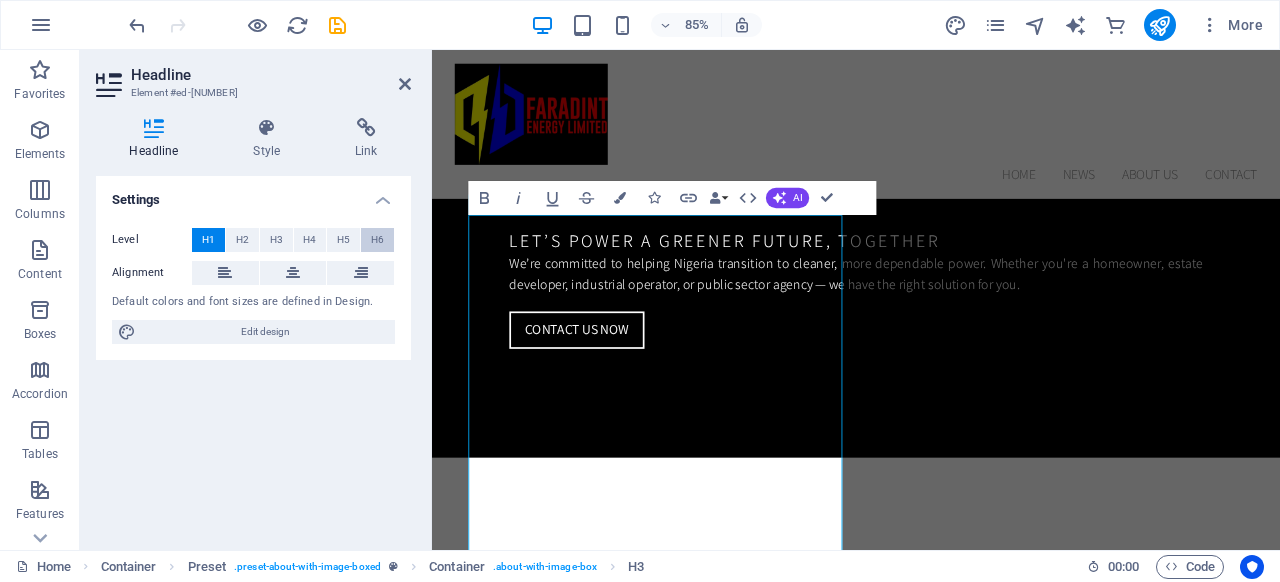 click on "H6" at bounding box center (377, 240) 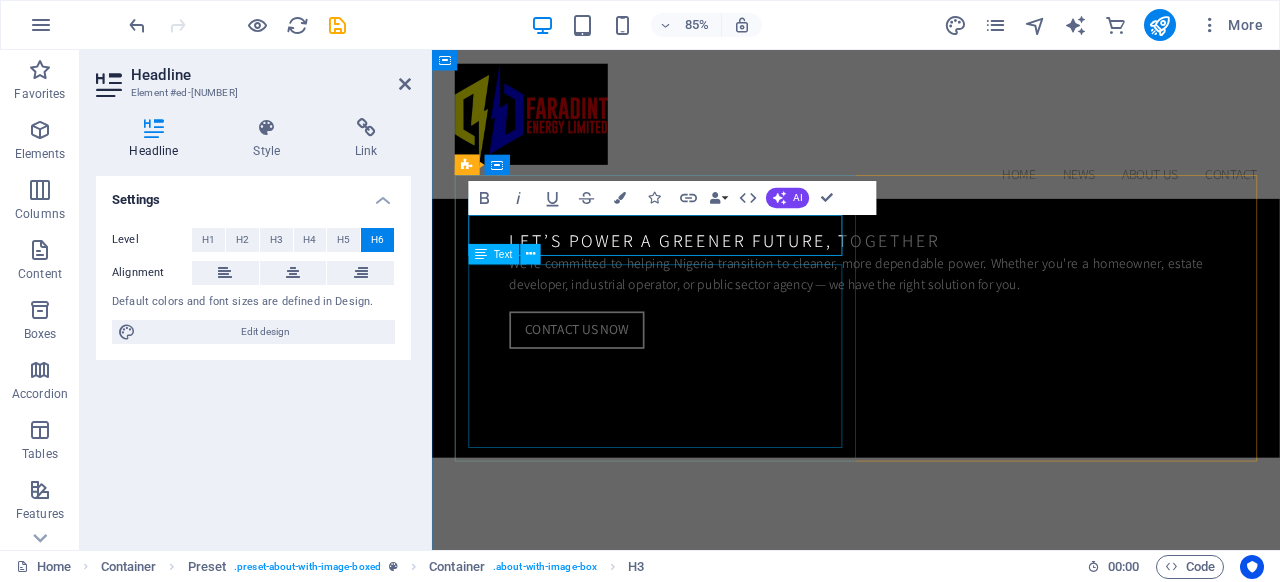 click on "Lorem ipsum dolor sit amet, consetetur sadipscing elitr, sed diam nonumy eirmod tempor invidunt ut labore et dolore magna aliquyam erat, sed diam voluptua. At vero eos et accusam et justo duo dolores et ea rebum. Stet clita kasd gubergren, no sea takimata sanctus est Lorem ipsum dolor sit amet.  Lorem ipsum dolor sit amet, consetetur sadipscing elitr, sed diam nonumy eirmod tempor invidunt ut labore et dolore magna aliquyam erat, sed diam voluptua." at bounding box center (931, 1602) 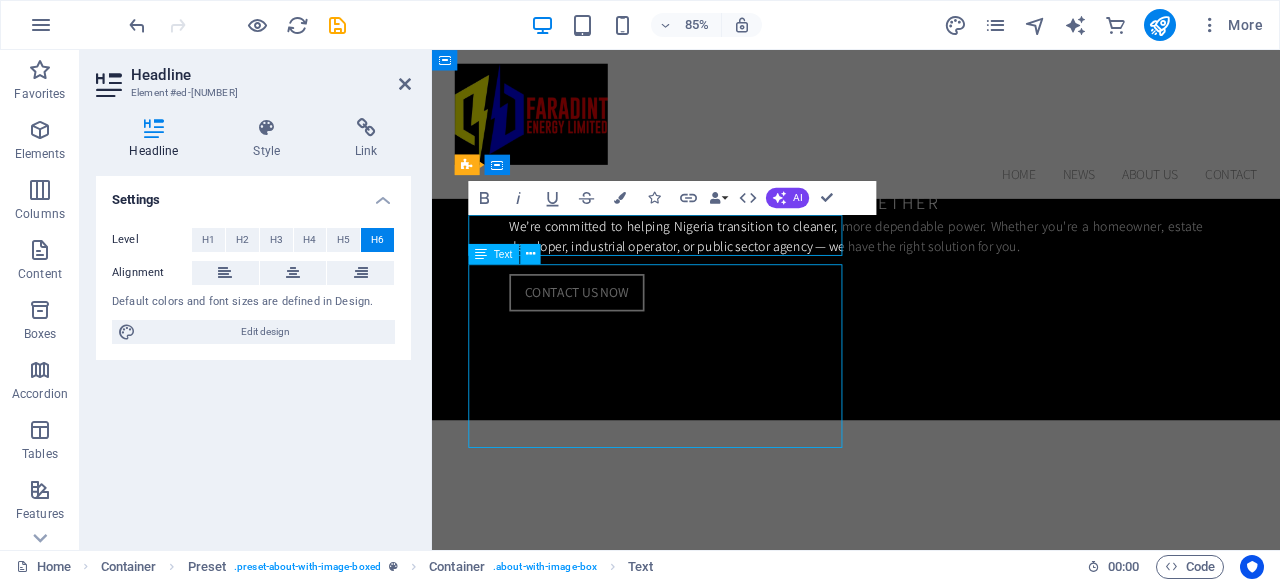 scroll, scrollTop: 1770, scrollLeft: 0, axis: vertical 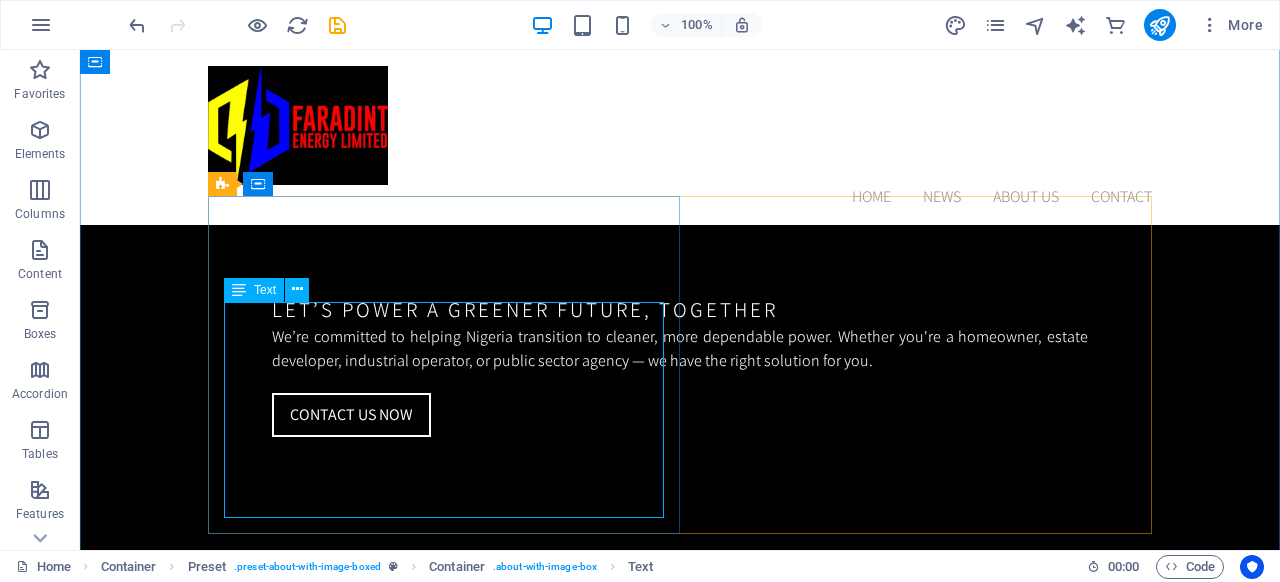 click on "Lorem ipsum dolor sit amet, consetetur sadipscing elitr, sed diam nonumy eirmod tempor invidunt ut labore et dolore magna aliquyam erat, sed diam voluptua. At vero eos et accusam et justo duo dolores et ea rebum. Stet clita kasd gubergren, no sea takimata sanctus est Lorem ipsum dolor sit amet.  Lorem ipsum dolor sit amet, consetetur sadipscing elitr, sed diam nonumy eirmod tempor invidunt ut labore et dolore magna aliquyam erat, sed diam voluptua." at bounding box center [680, 1553] 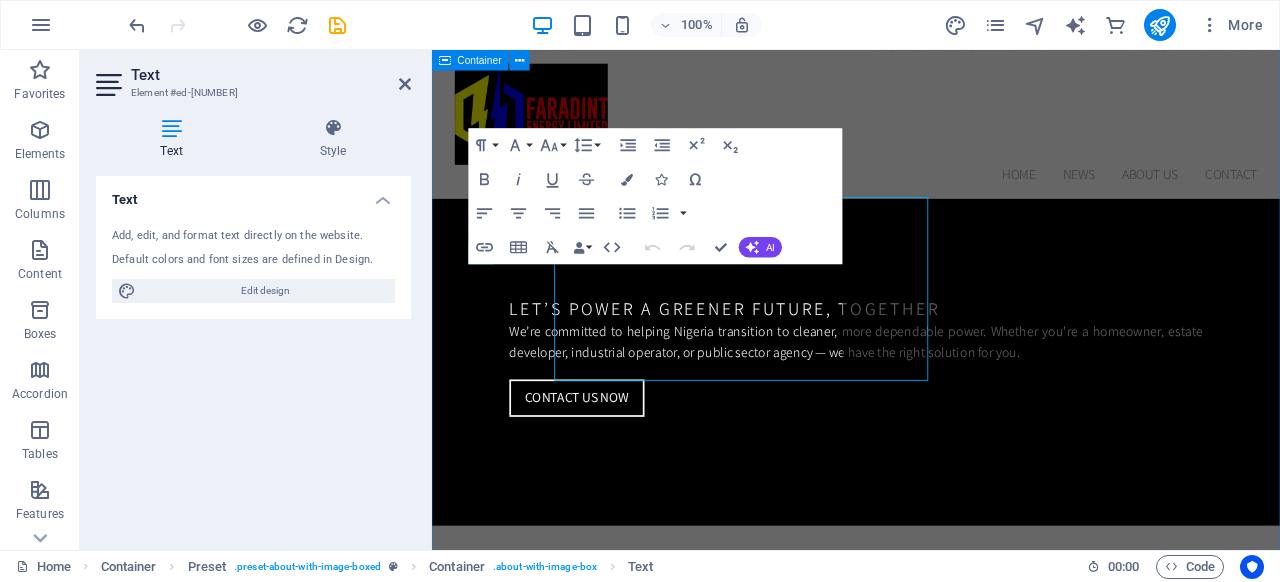 scroll, scrollTop: 1849, scrollLeft: 0, axis: vertical 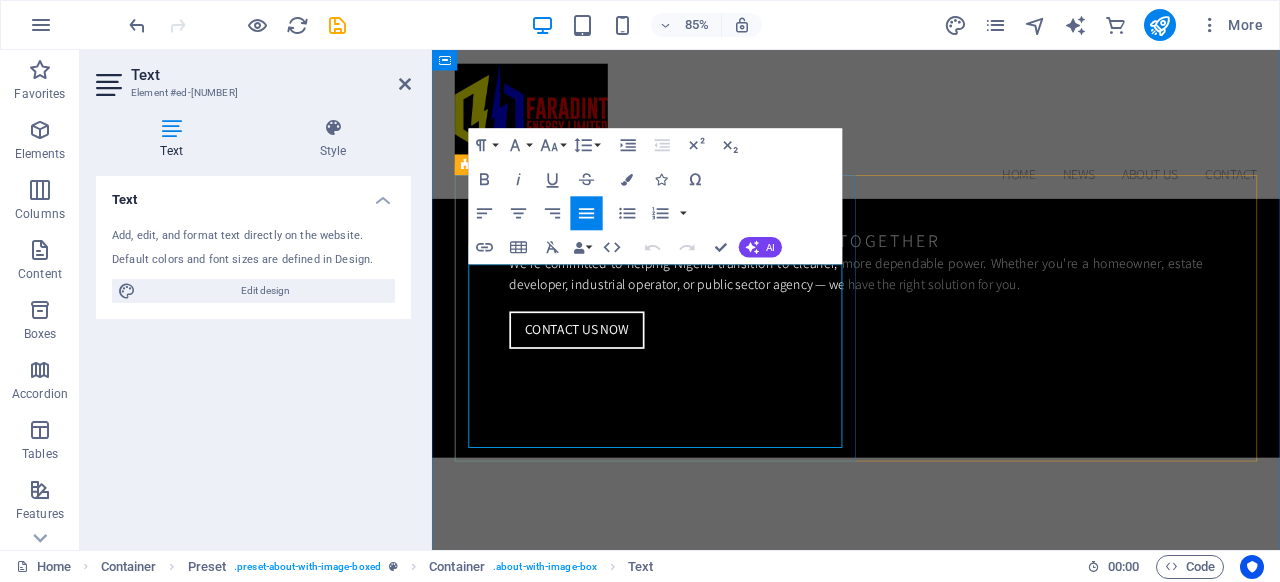 drag, startPoint x: 707, startPoint y: 510, endPoint x: 477, endPoint y: 316, distance: 300.892 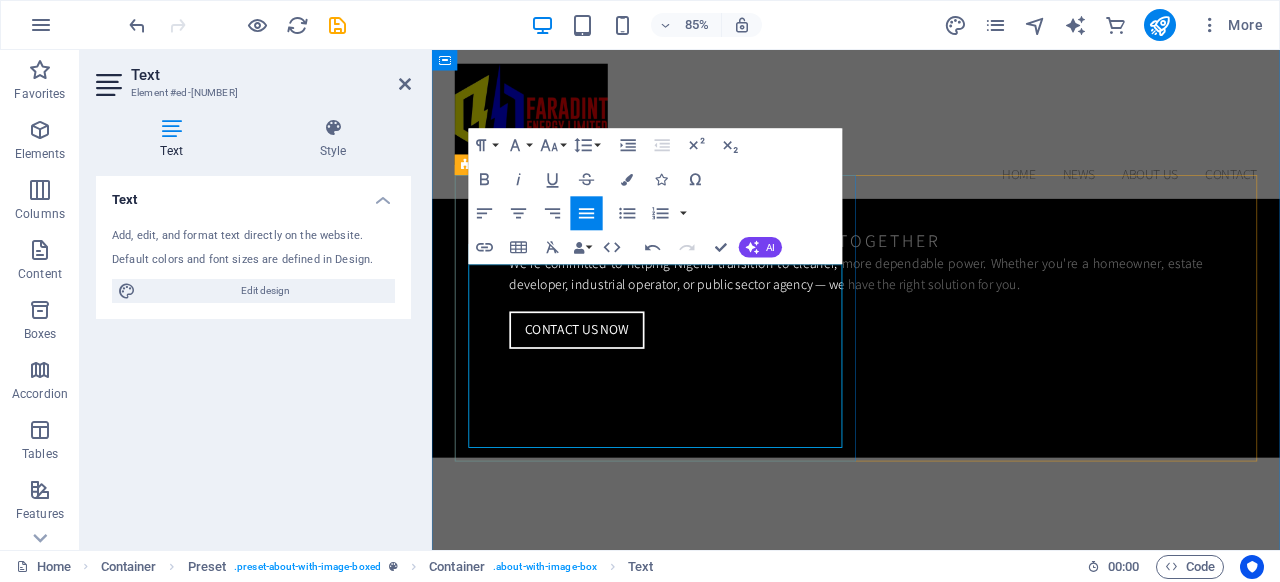 drag, startPoint x: 760, startPoint y: 434, endPoint x: 475, endPoint y: 341, distance: 299.78992 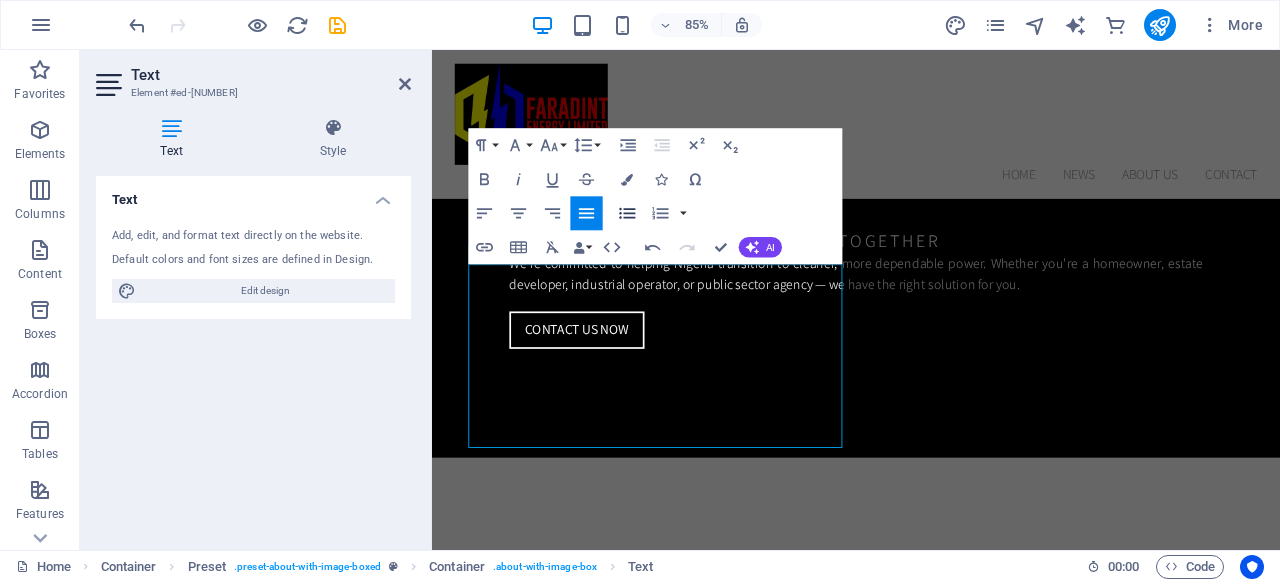click 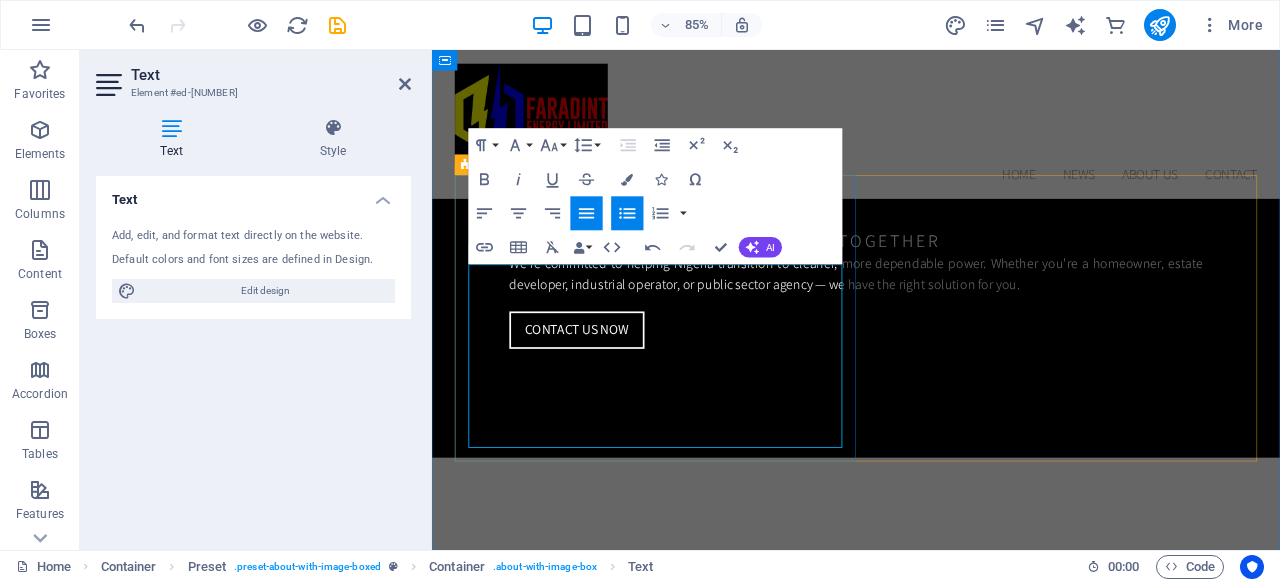 click on "Our offerings include: - Residential & Commercial Rooftop Systems - Ground-mounted PV Arrays - Mini-grid & Off-grid Installations - Solar Home Systems (SHS) - Solar-powered Boreholes and Streetlights We source high-performance PV modules, inverters, and balance-of-system components from trusted global manufacturers." at bounding box center [939, 1626] 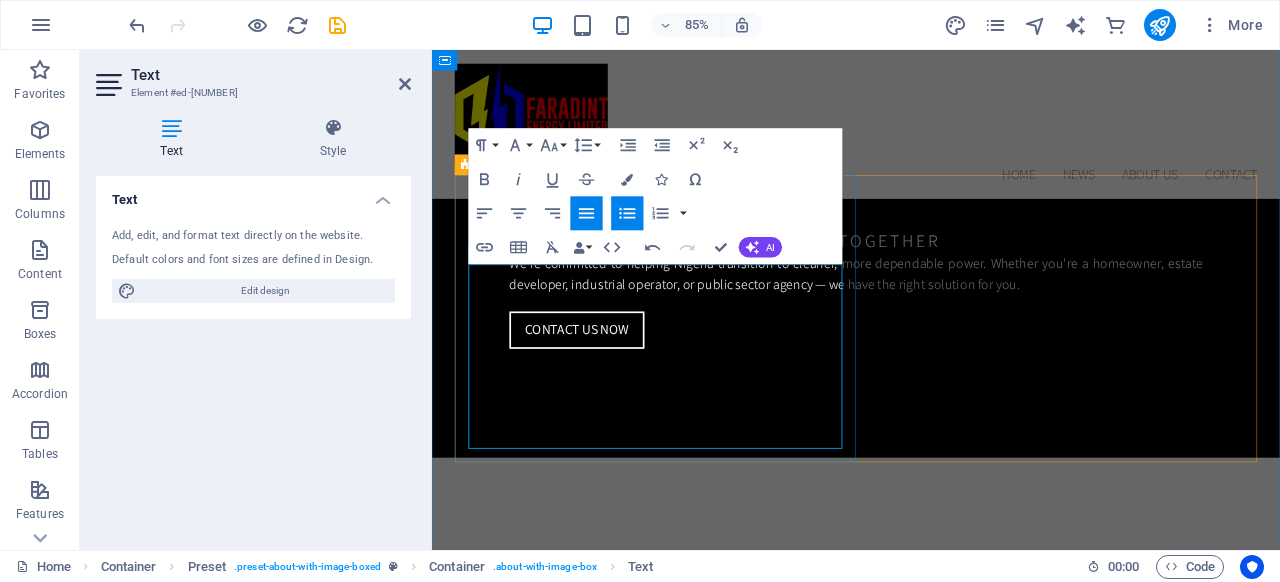 click on "We source high-performance PV modules, inverters, and balance-of-system components from trusted global manufacturers." at bounding box center (939, 1698) 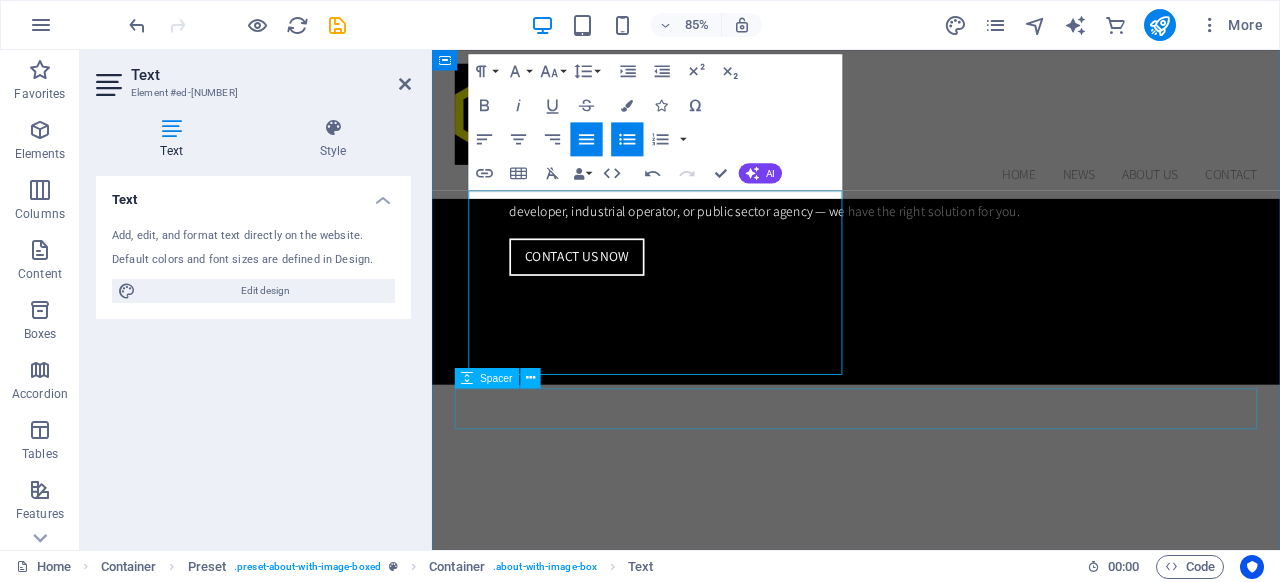 scroll, scrollTop: 1942, scrollLeft: 0, axis: vertical 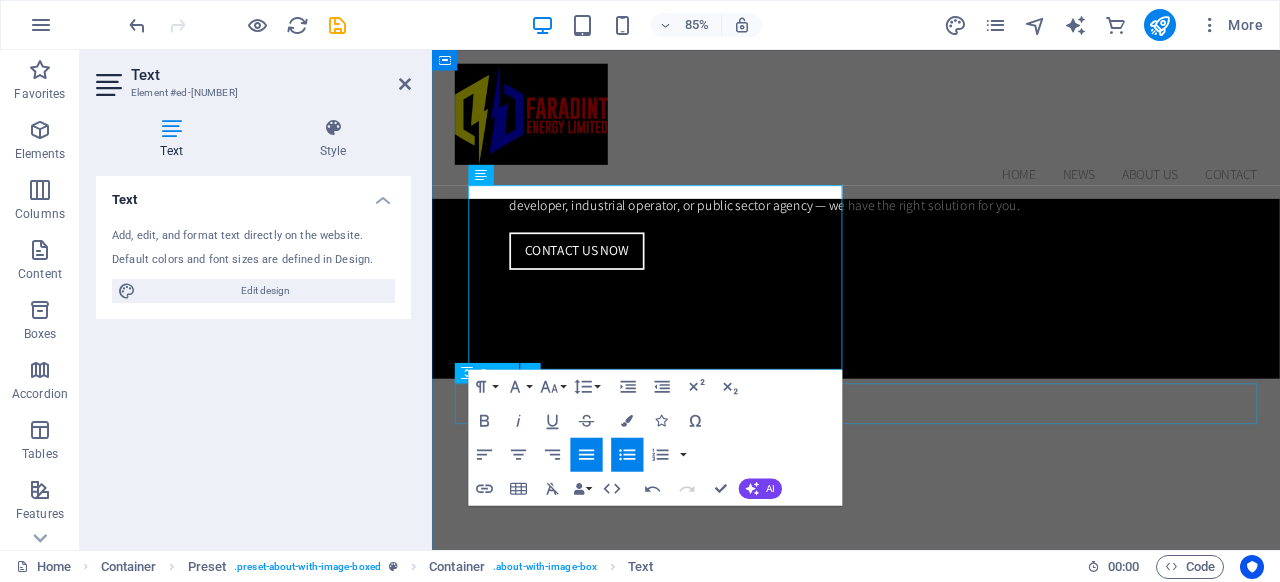 click at bounding box center (931, 1769) 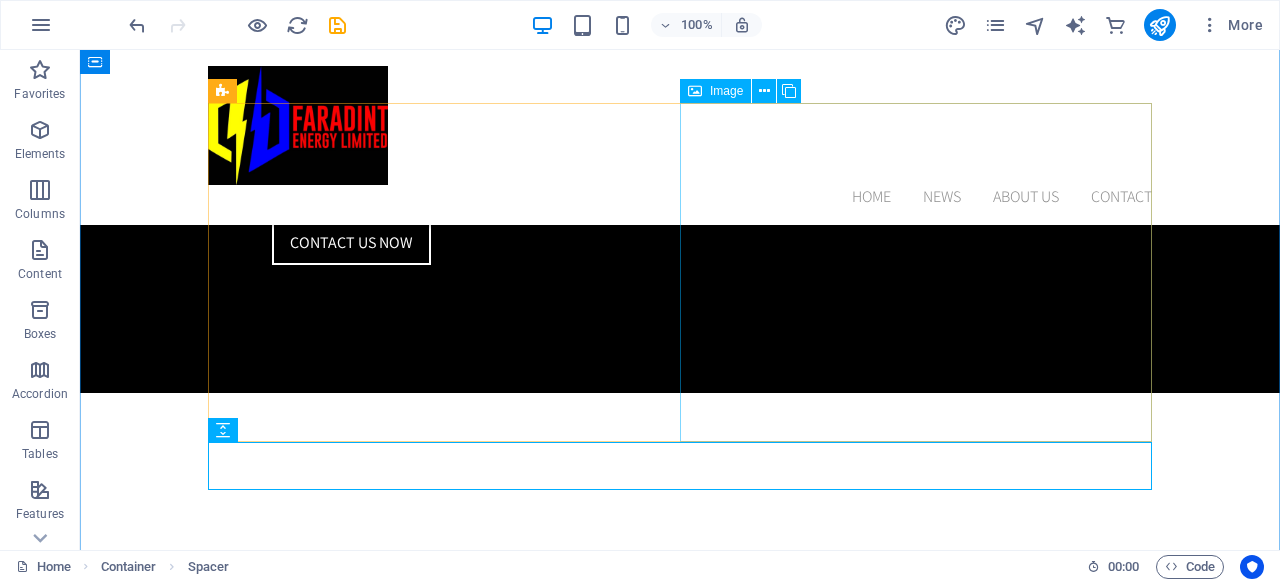 scroll, scrollTop: 1863, scrollLeft: 0, axis: vertical 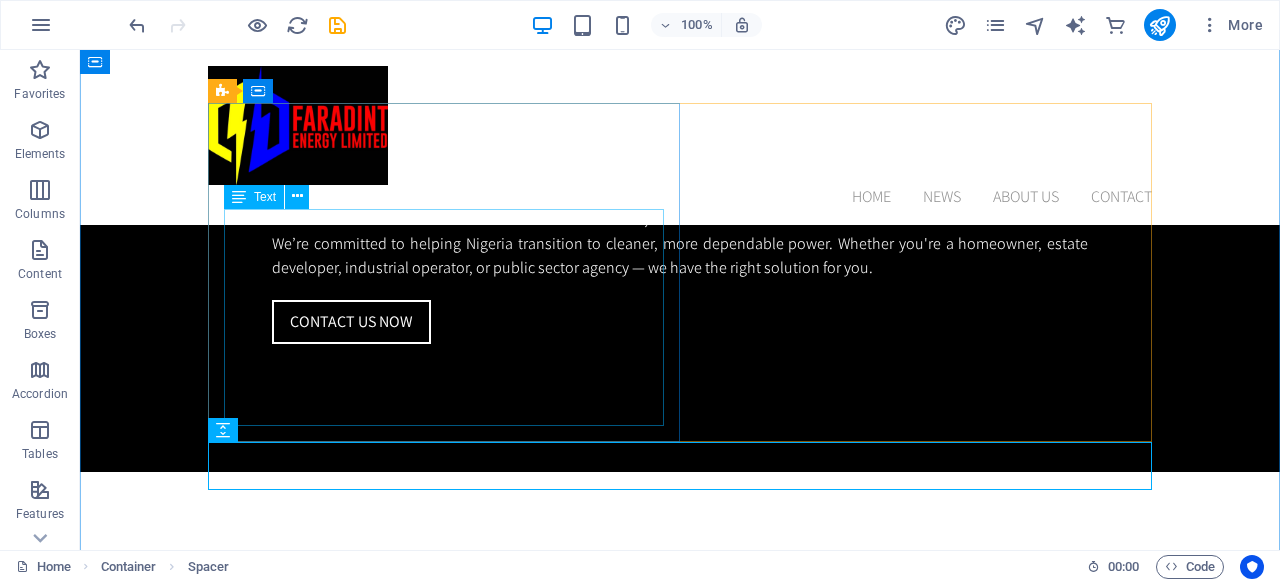 click on "Our offerings include: - Residential & Commercial Rooftop Systems - Ground-mounted PV Arrays - Mini-grid & Off-grid Installations - Solar Home Systems (SHS) - Solar-powered Boreholes and Streetlights We source high-performance PV modules, inverters, and balance-of-system components from trusted global manufacturers." at bounding box center [680, 1484] 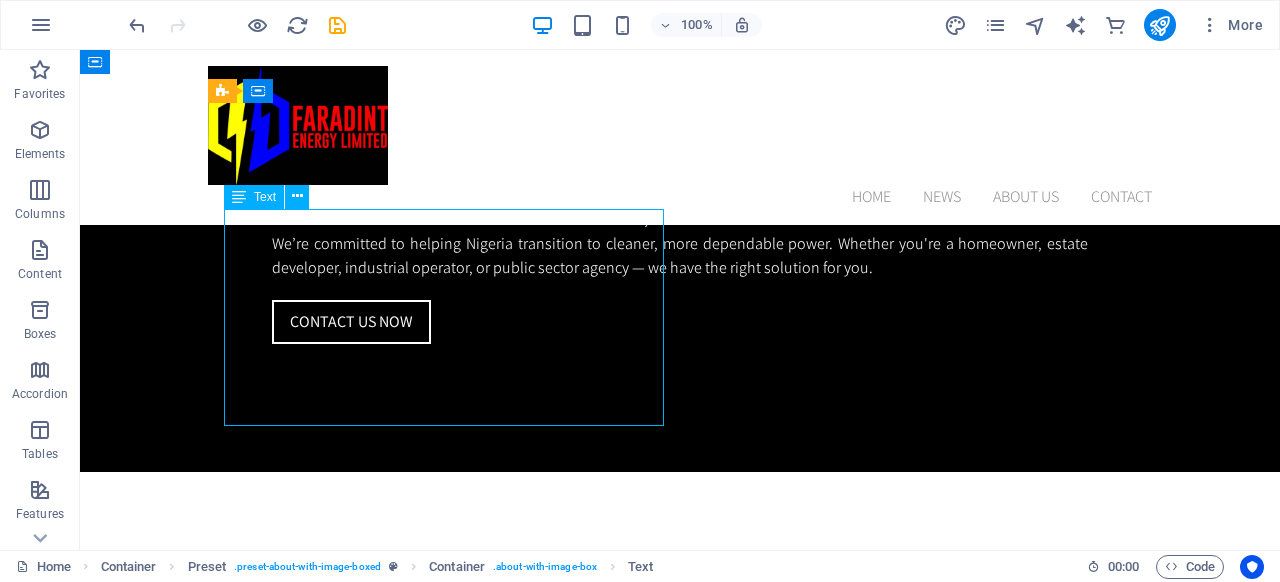 click on "Our offerings include: - Residential & Commercial Rooftop Systems - Ground-mounted PV Arrays - Mini-grid & Off-grid Installations - Solar Home Systems (SHS) - Solar-powered Boreholes and Streetlights We source high-performance PV modules, inverters, and balance-of-system components from trusted global manufacturers." at bounding box center (680, 1484) 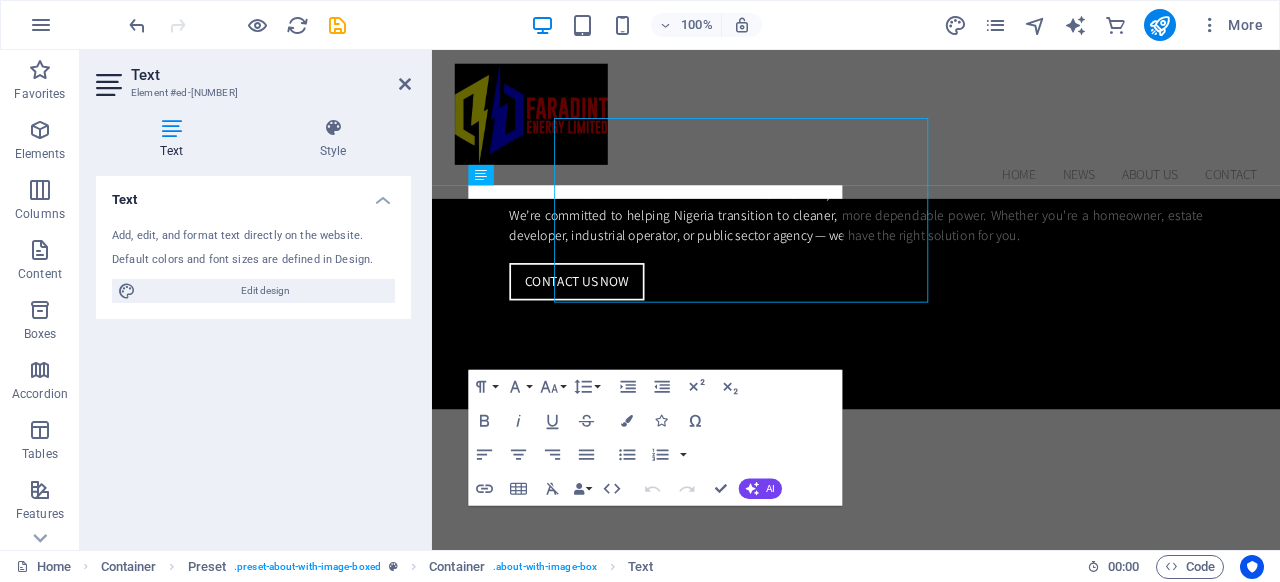 scroll, scrollTop: 1942, scrollLeft: 0, axis: vertical 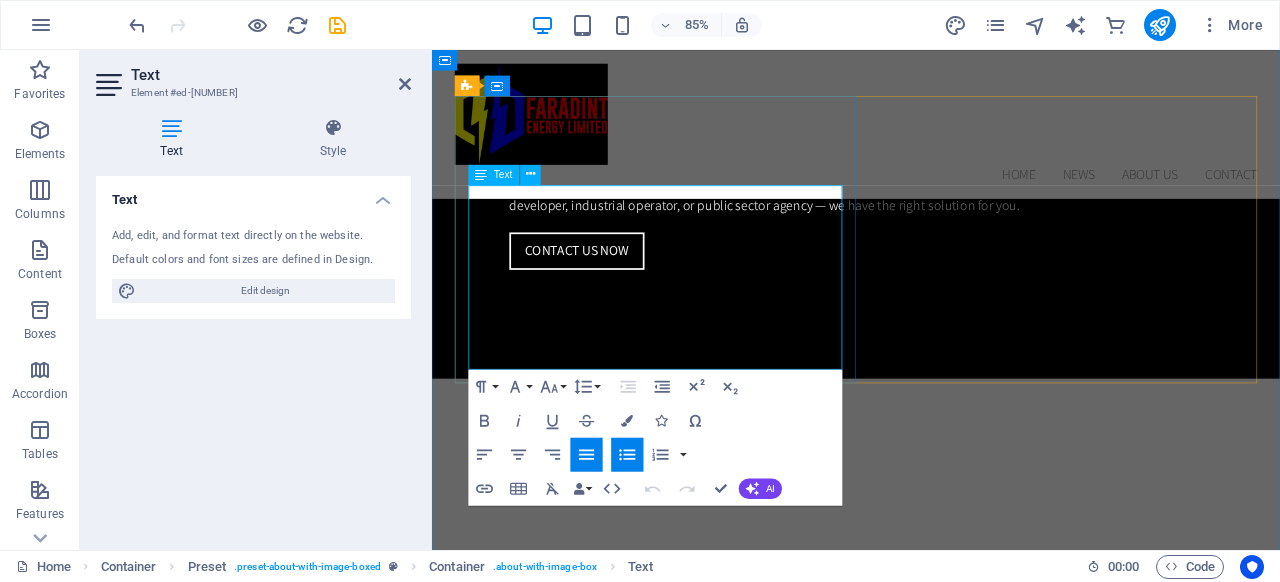 click on "We source high-performance PV modules, inverters, and balance-of-system components from trusted global manufacturers." at bounding box center [939, 1605] 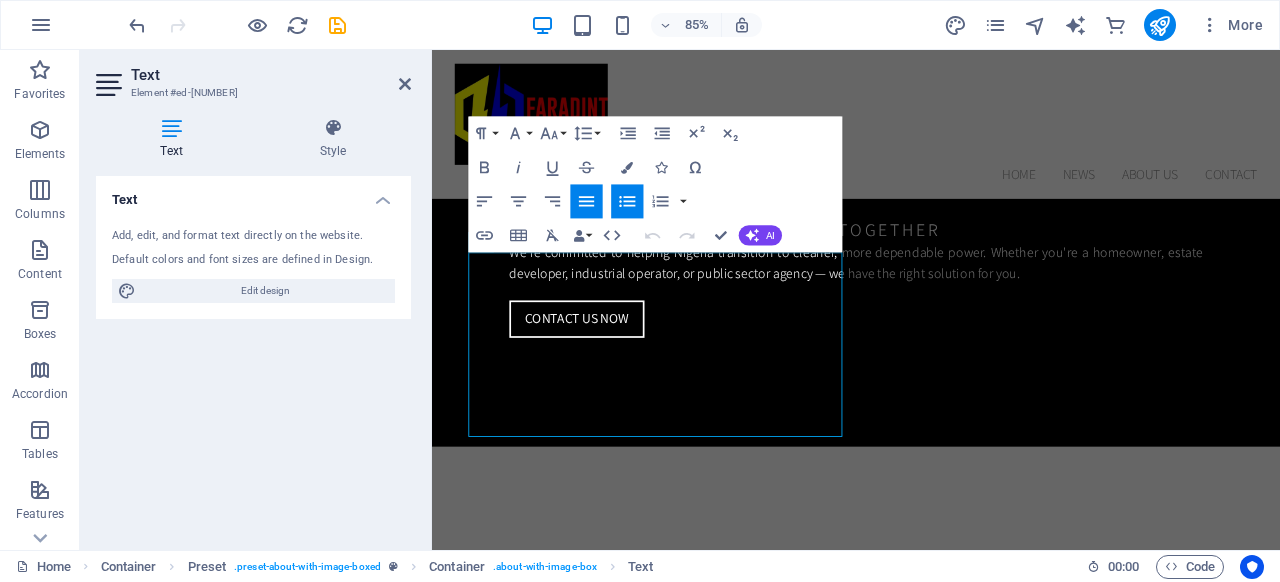 scroll, scrollTop: 1862, scrollLeft: 0, axis: vertical 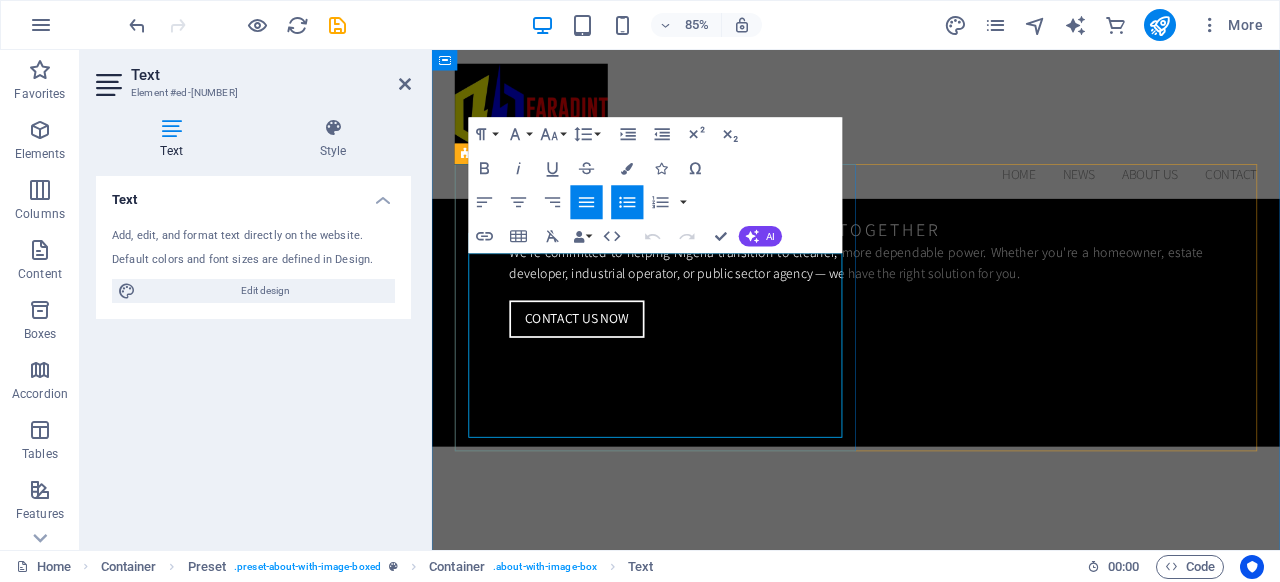 click on "Our offerings include: - Residential & Commercial Rooftop Systems - Ground-mounted PV Arrays - Mini-grid & Off-grid Installations - Solar Home Systems (SHS) - Solar-powered Boreholes and Streetlights" at bounding box center [939, 1589] 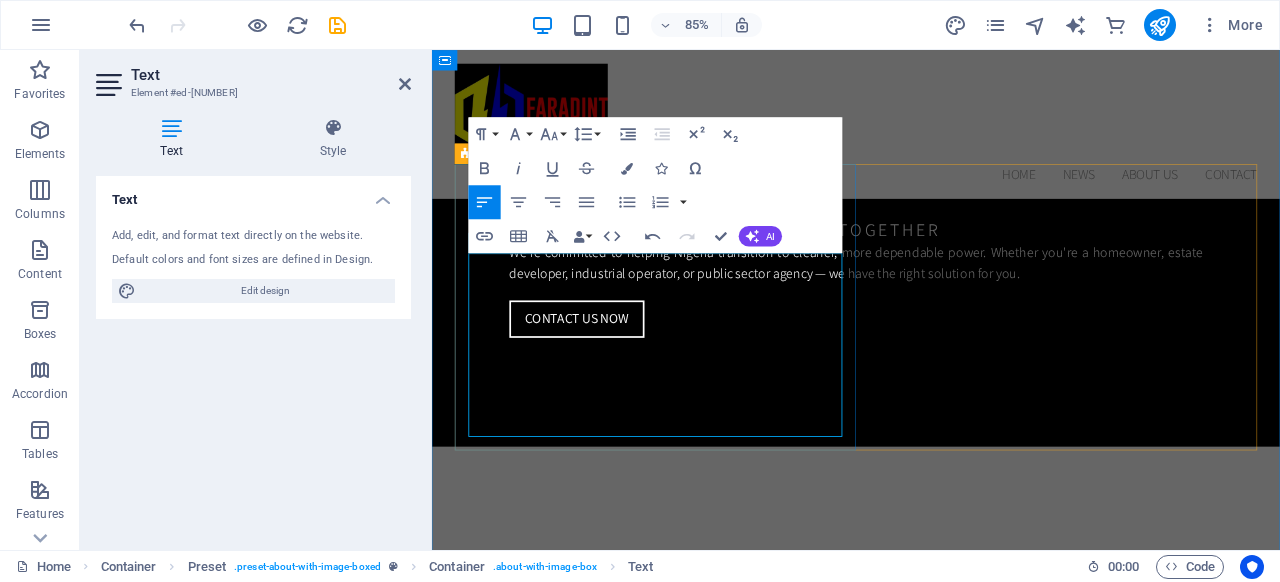 click on "We source high-performance PV modules, inverters, and balance-of-system components from trusted global manufacturers." at bounding box center (939, 1685) 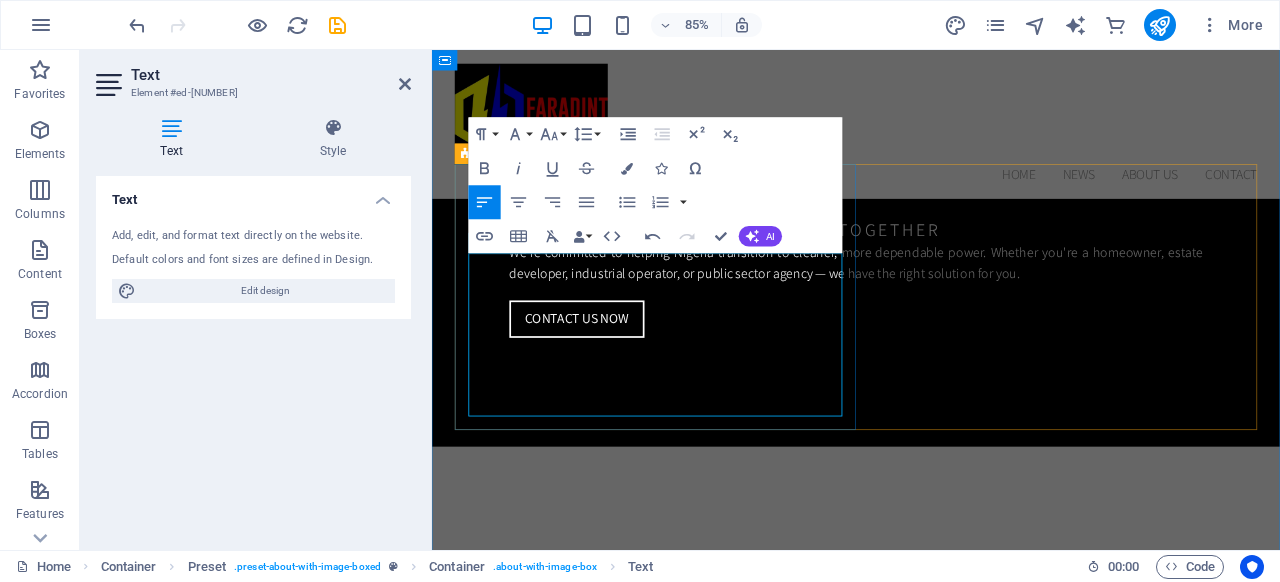click on "Our offerings include: - Residential & Commercial Rooftop Systems - Ground-mounted PV Arrays - Mini-grid & Off-grid Installations - Solar Home Systems (SHS) - Solar-powered Boreholes and Streetlights We source high-performance PV modules, inverters, and balance-of-system components from trusted global manufacturers." at bounding box center (931, 1601) 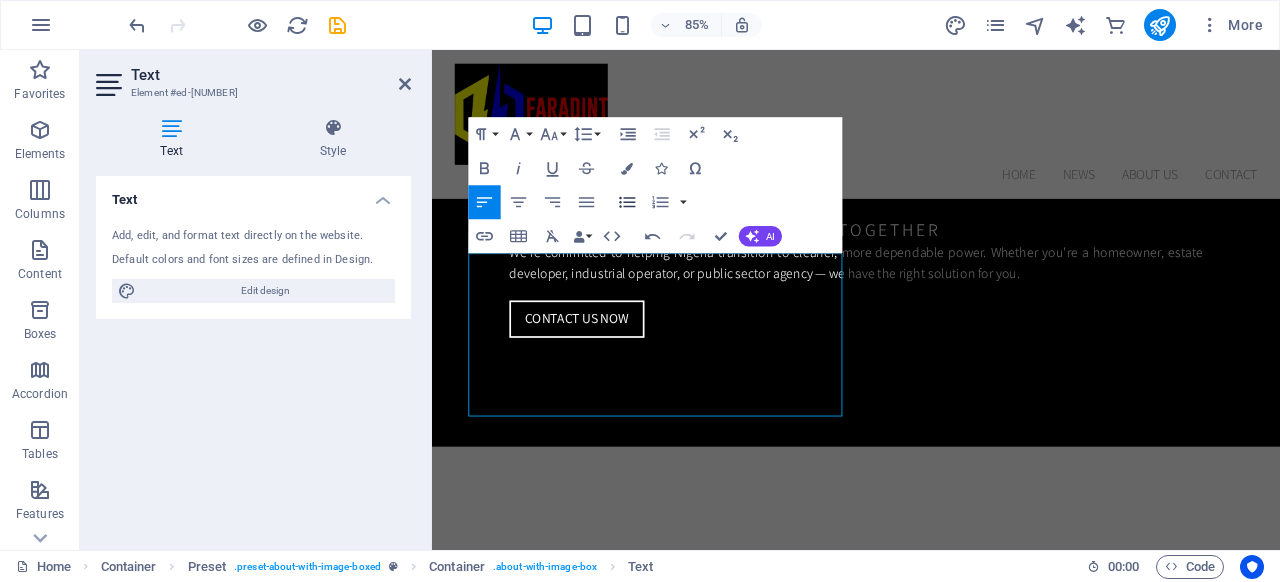 click 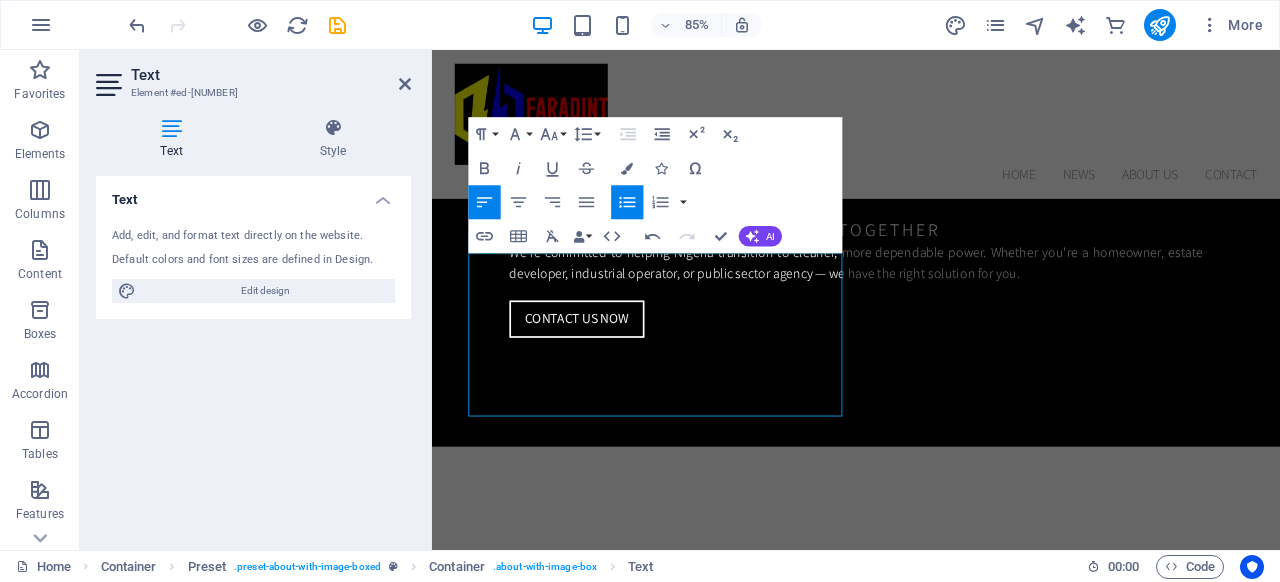 click 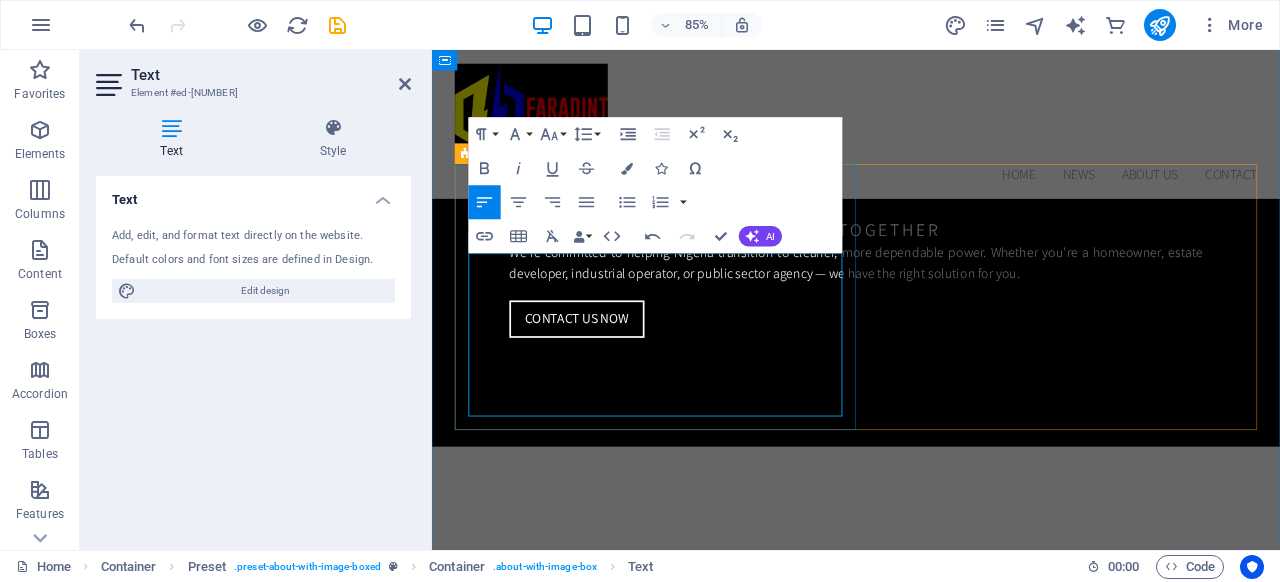 click on "Our offerings include: Residential & Commercial Rooftop Systems Ground-mounted PV Arrays Mini-grid & Off-grid Installations Solar Home Systems (SHS) Solar-powered Boreholes and Streetlights We source high-performance PV modules, inverters, and balance-of-system components from trusted global manufacturers." at bounding box center [931, 1601] 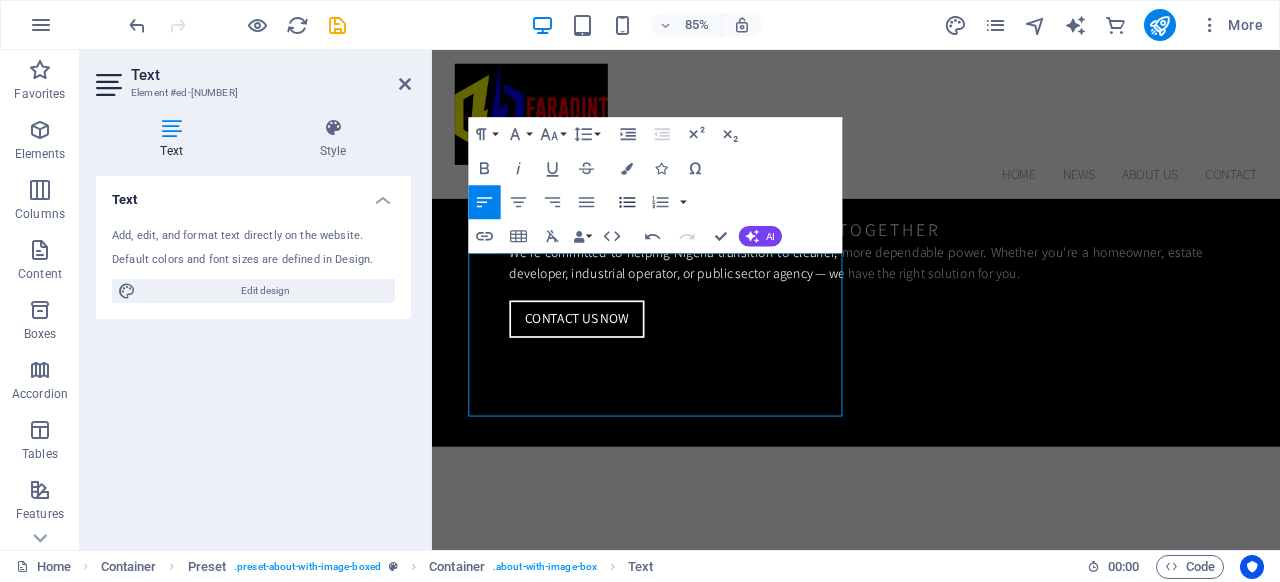 click 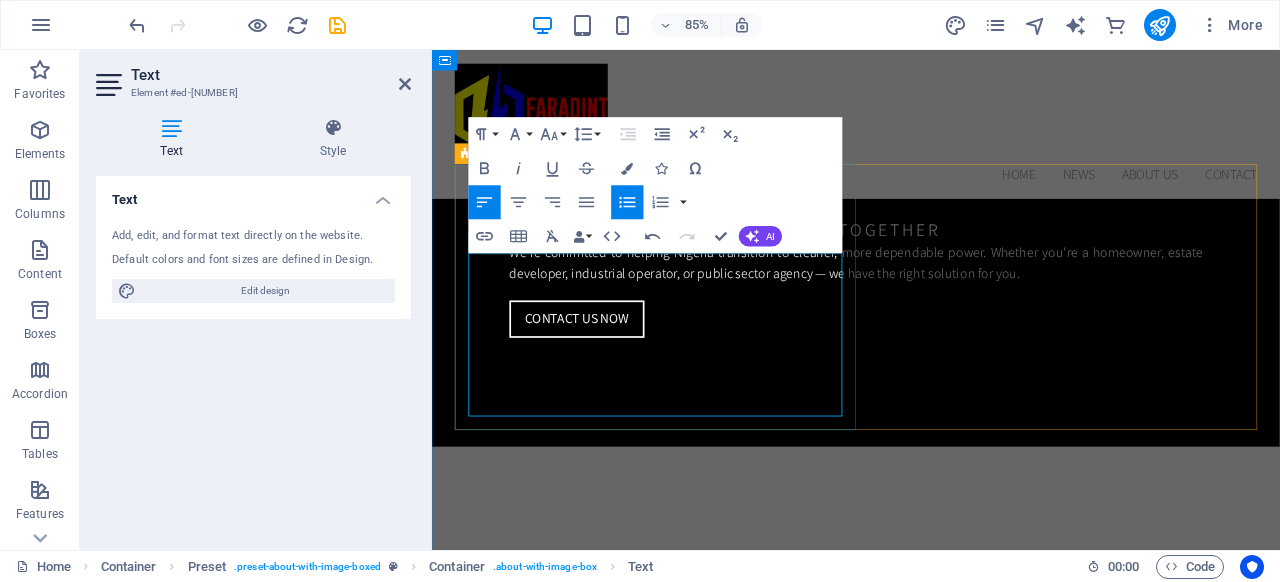 click on "Residential & Commercial Rooftop Systems Ground-mounted PV Arrays Mini-grid & Off-grid Installations Solar Home Systems (SHS) Solar-powered Boreholes and Streetlights We source high-performance PV modules, inverters, and balance-of-system components from trusted global manufacturers." at bounding box center [939, 1613] 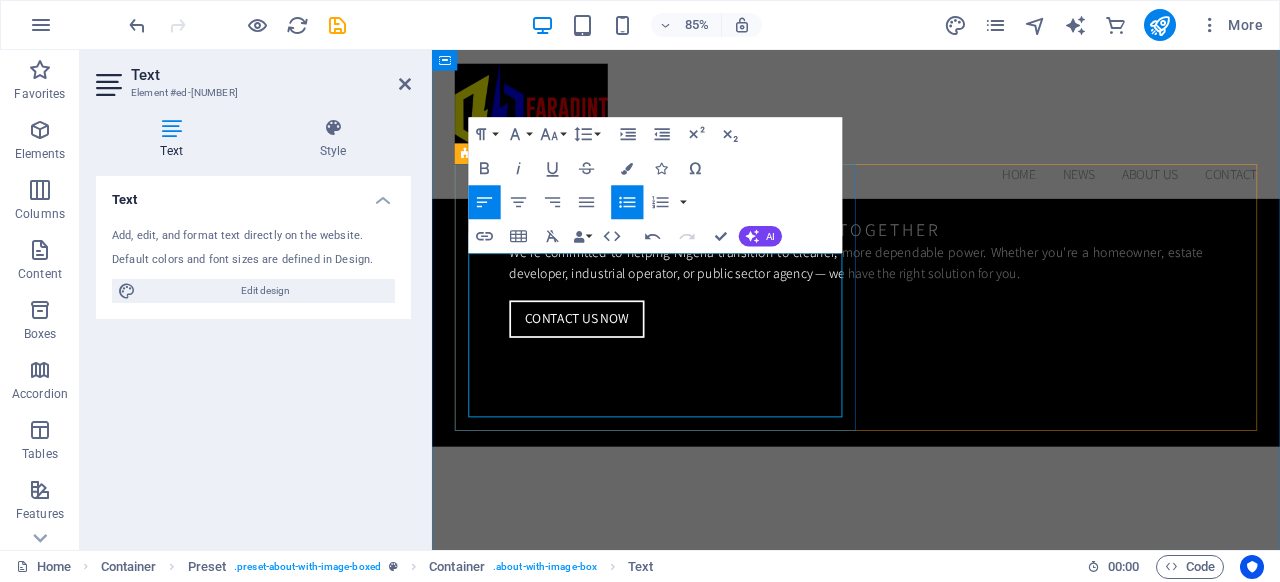 click on "Residential & Commercial Rooftop Systems Ground-mounted PV Arrays Mini-grid & Off-grid Installations Solar Home Systems (SHS) Solar-powered Boreholes and Streetlights We source high-performance PV modules, inverters, and balance-of-system components from trusted global manufacturers." at bounding box center (931, 1613) 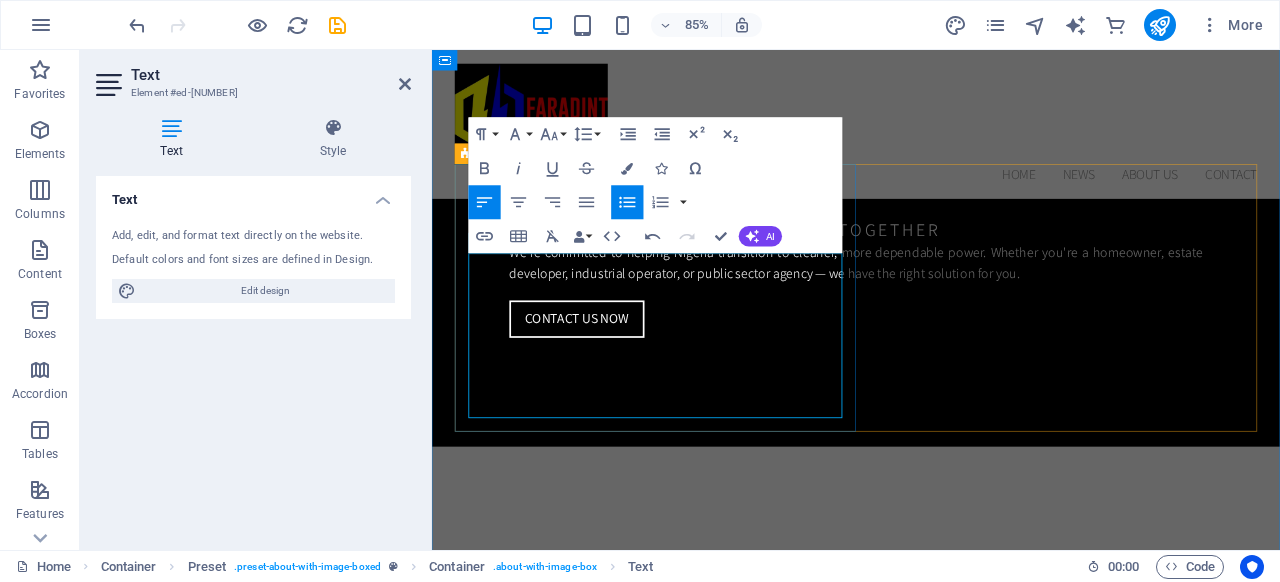 click on "Solar Home Systems (SHS) Solar-powered Boreholes and Streetlights We source high-performance PV modules, inverters, and balance-of-system components from trusted global manufacturers." at bounding box center [939, 1649] 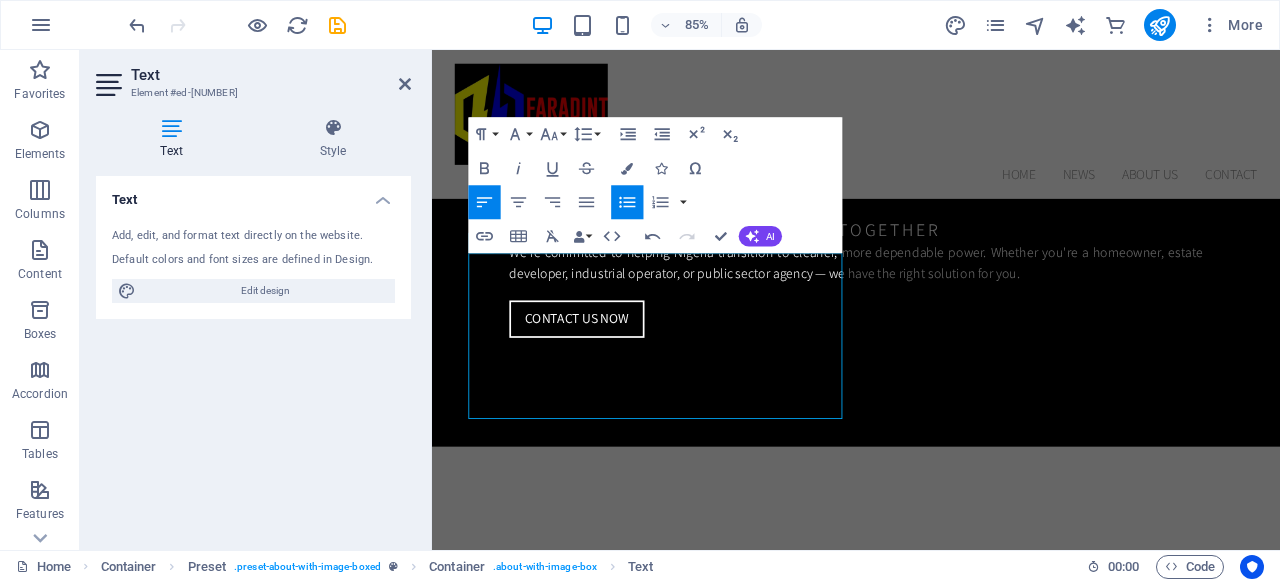 click 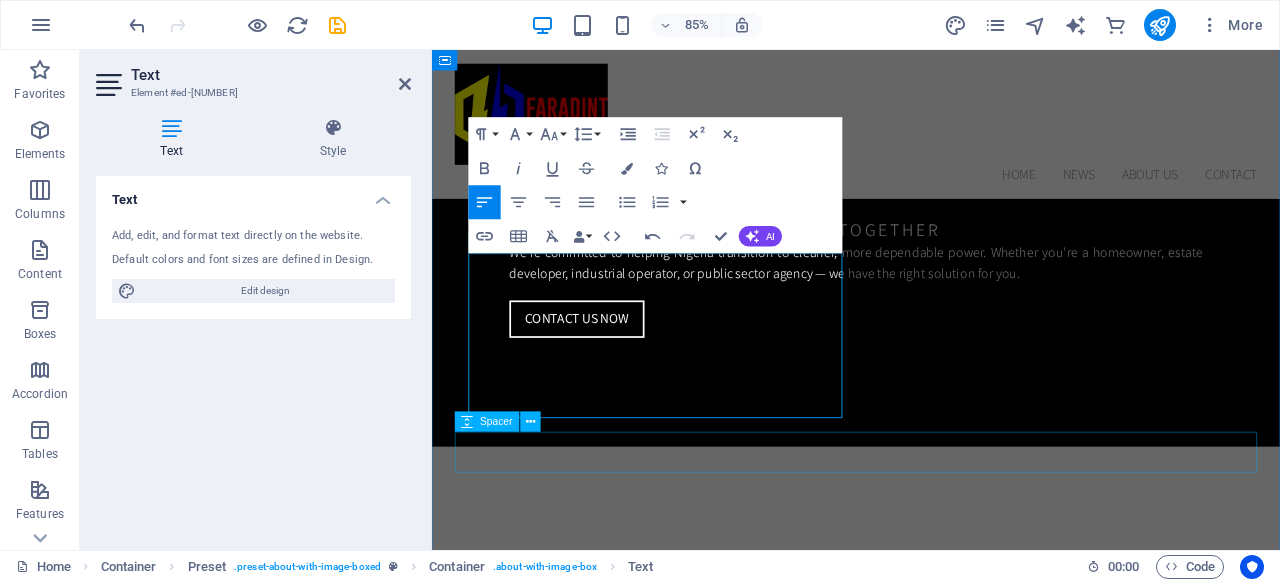 click at bounding box center [931, 1825] 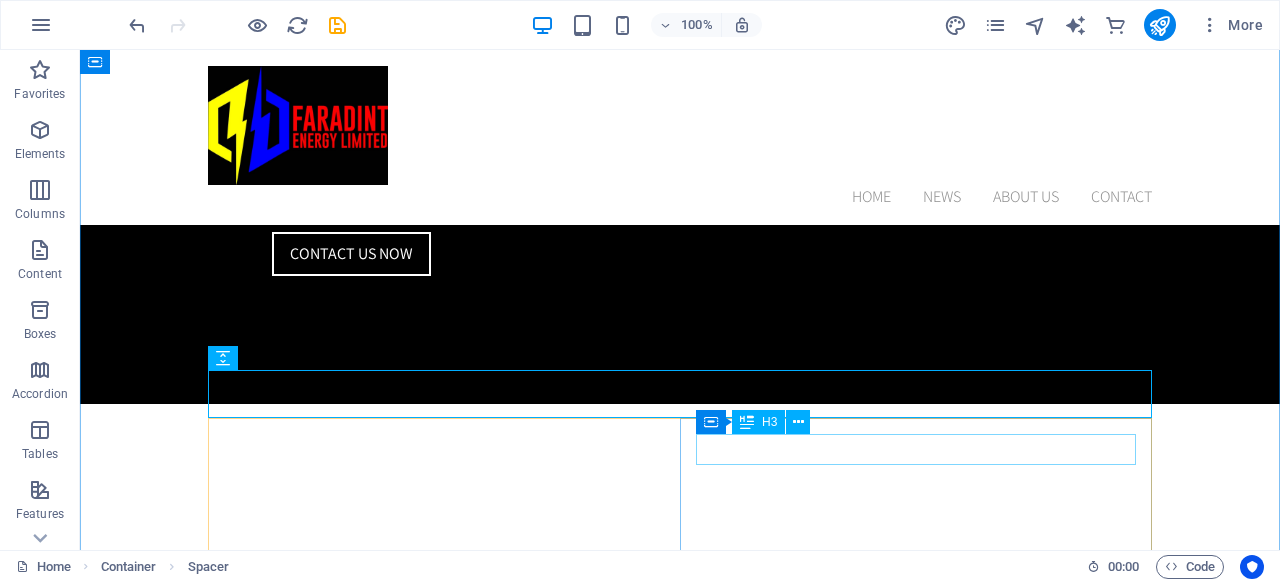 scroll, scrollTop: 1936, scrollLeft: 0, axis: vertical 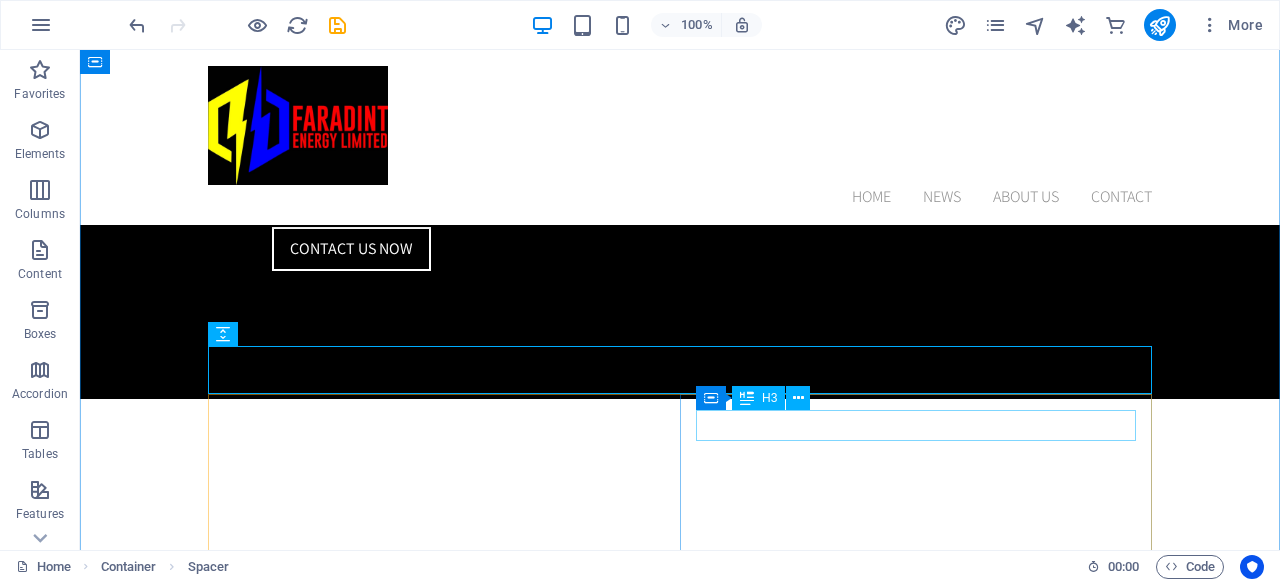 click on "02.04.2018" at bounding box center [680, 1778] 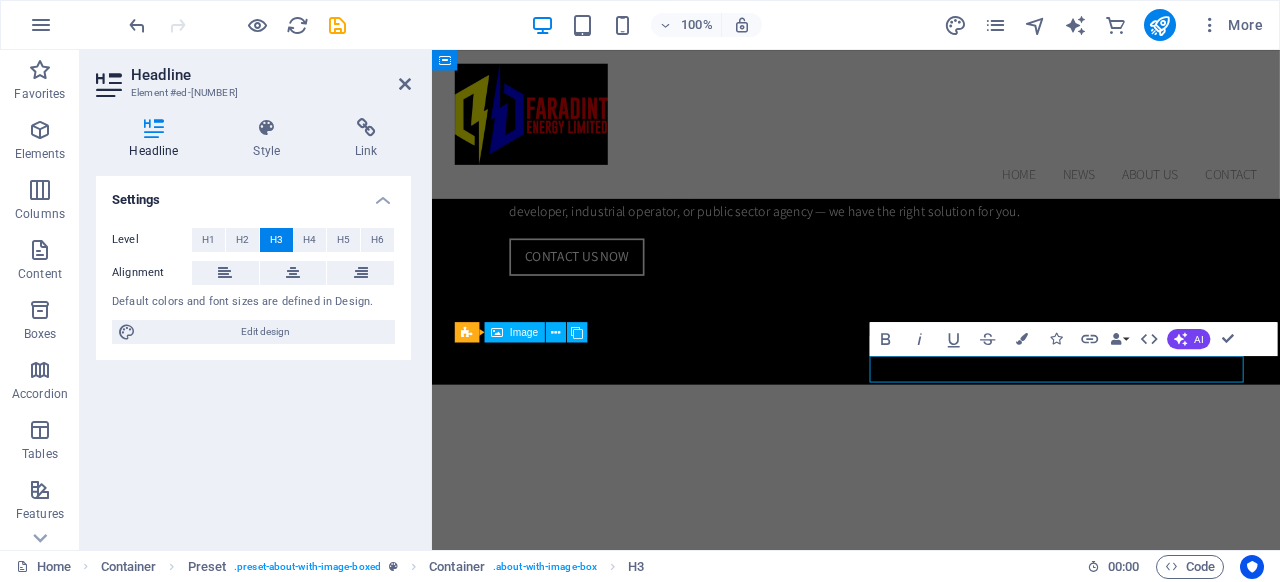 scroll, scrollTop: 2015, scrollLeft: 0, axis: vertical 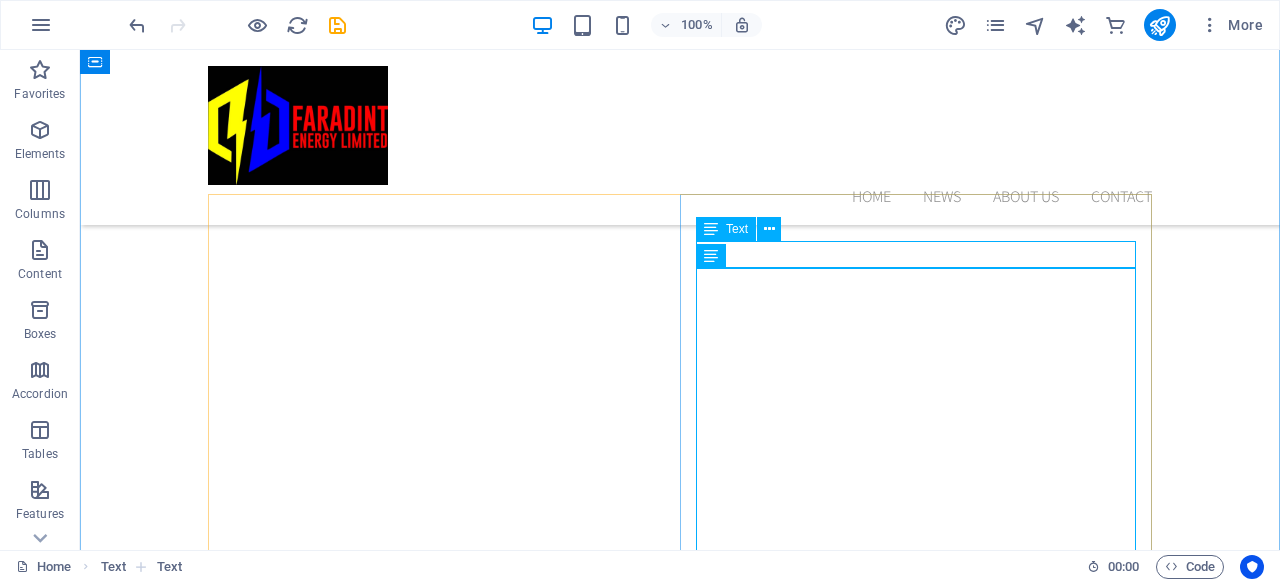 click on "Solar PV Systems" at bounding box center [680, 1607] 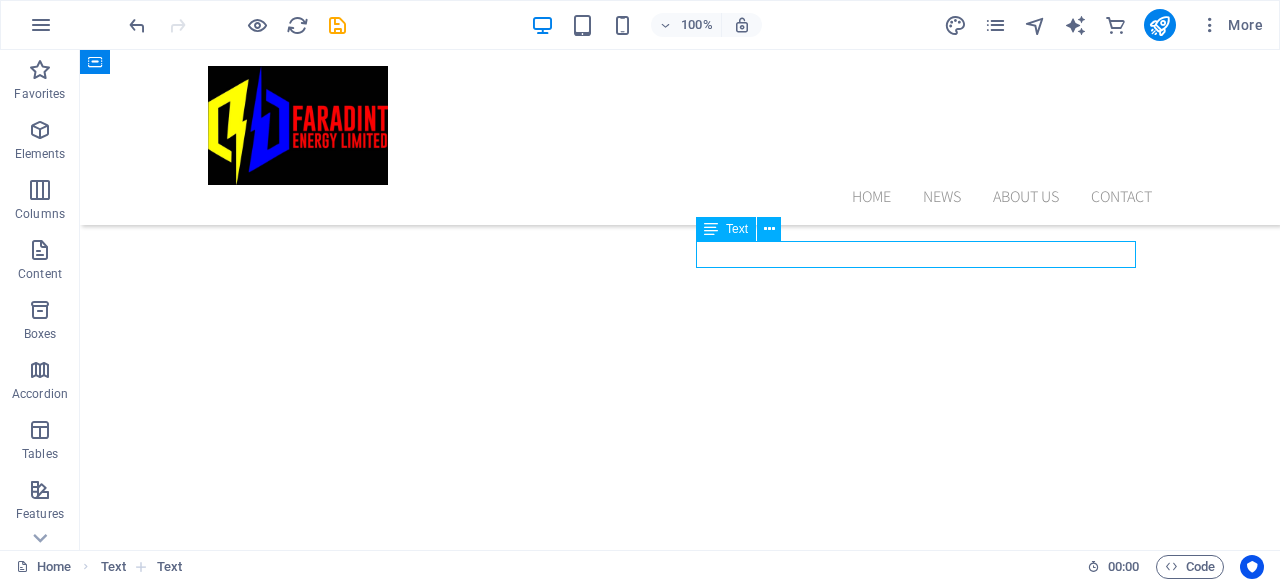 click on "Solar PV Systems" at bounding box center (680, 1607) 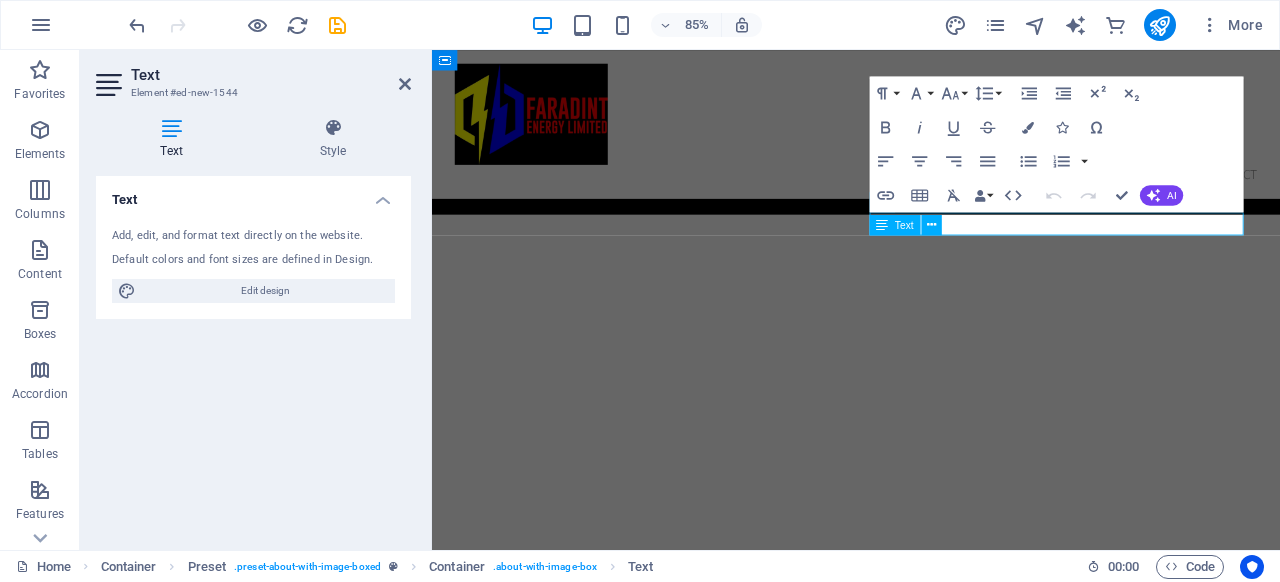 scroll, scrollTop: 2215, scrollLeft: 0, axis: vertical 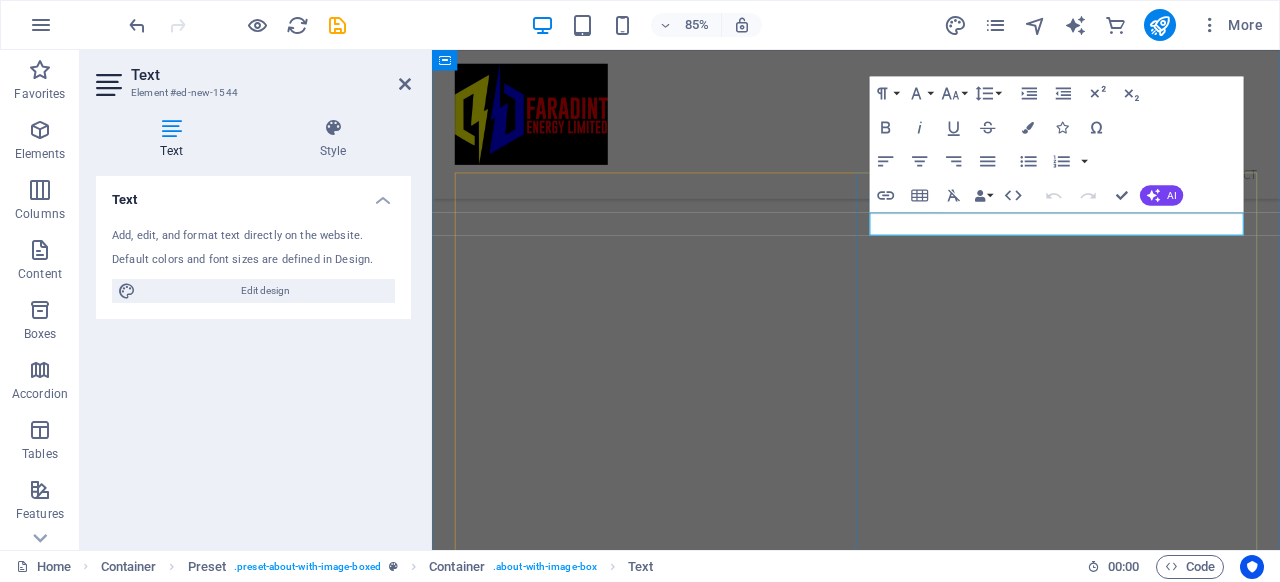 click on "Solar PV Systems" at bounding box center [931, 1656] 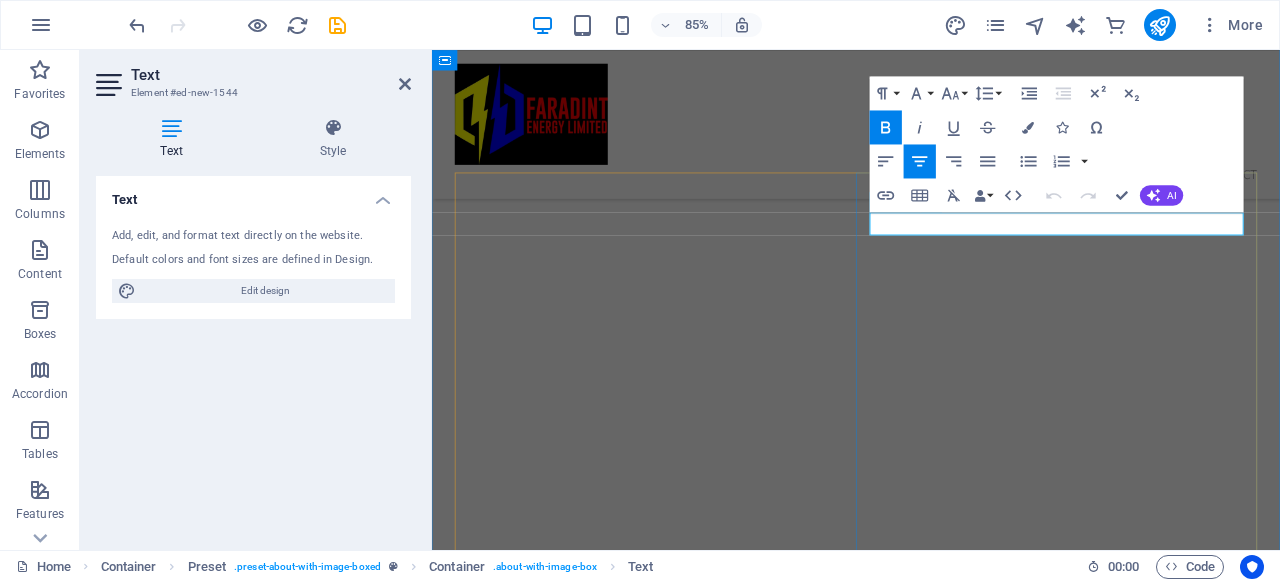 click on "Solar PV Systems" at bounding box center [931, 1656] 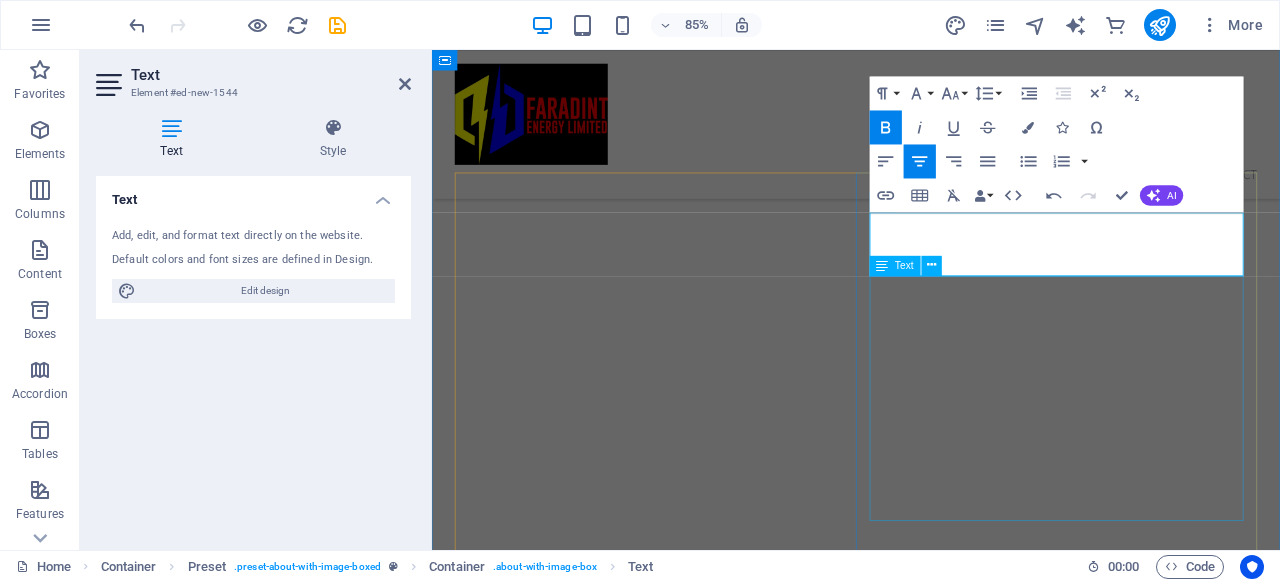 click on "Harness the power of the sun with our expertly designed and installed solar photovoltaic (PV) systems. Our offerings include: - Residential & Commercial Rooftop Systems - Ground-mounted PV Arrays - Mini-grid & Off-grid Installations - Solar Home Systems (SHS) - Solar-powered Boreholes and Streetlights We source high-performance PV modules, inverters, and balance-of-system components from trusted global manufacturers." at bounding box center (931, 1814) 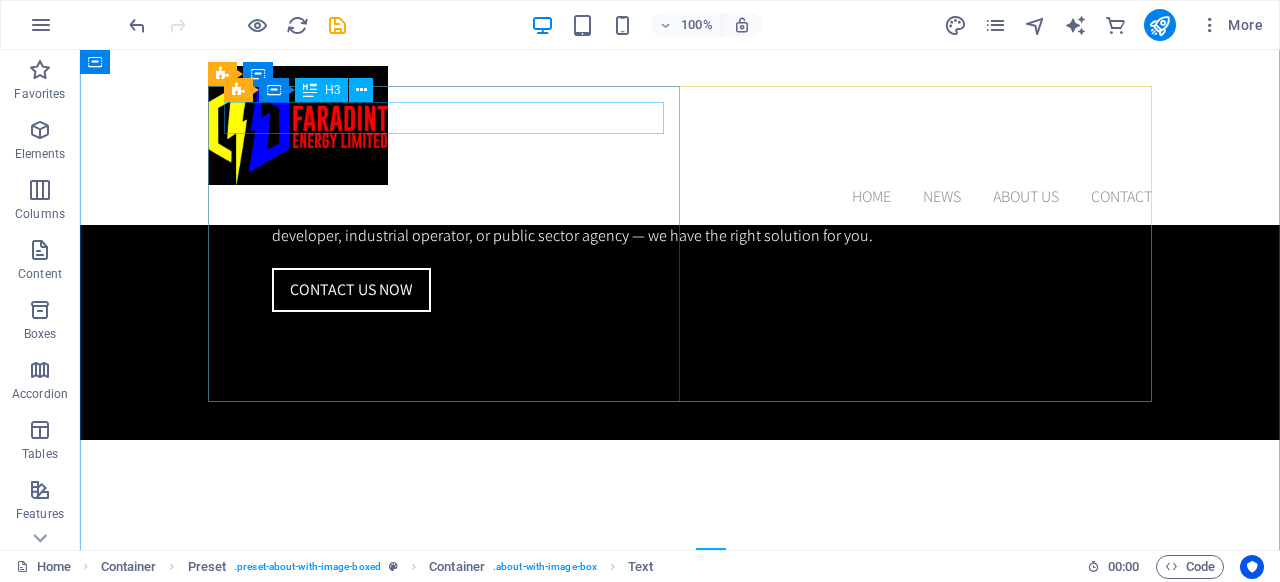 scroll, scrollTop: 1898, scrollLeft: 0, axis: vertical 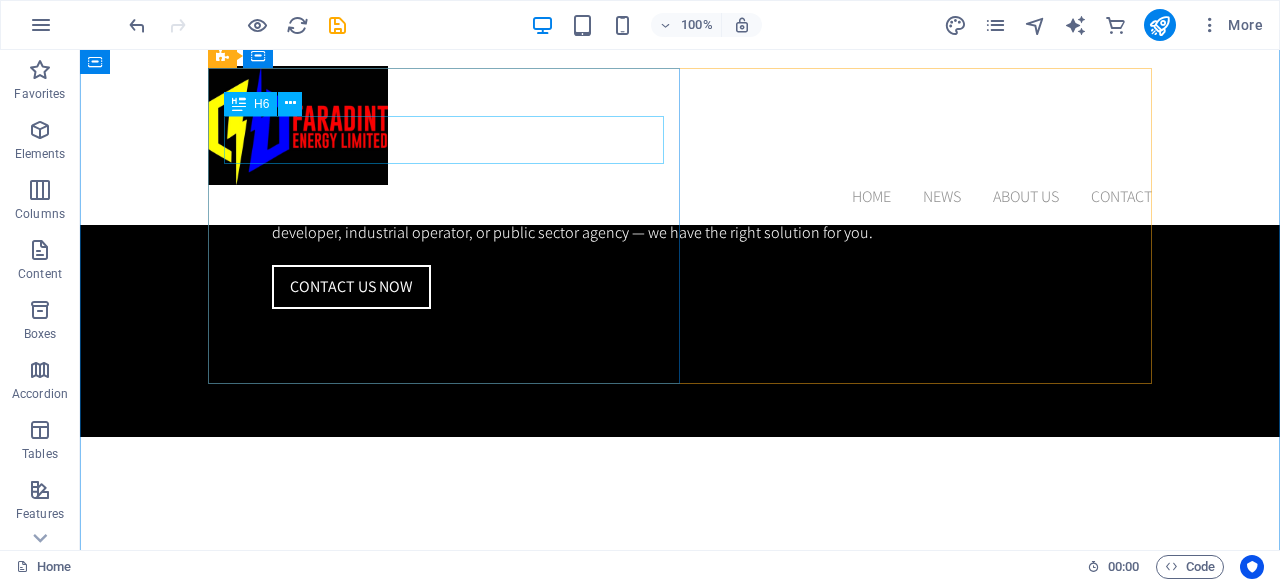 click on "Harness the power of the sun with our expertly designed and installed solar photovoltaic (PV) systems." at bounding box center (680, 1331) 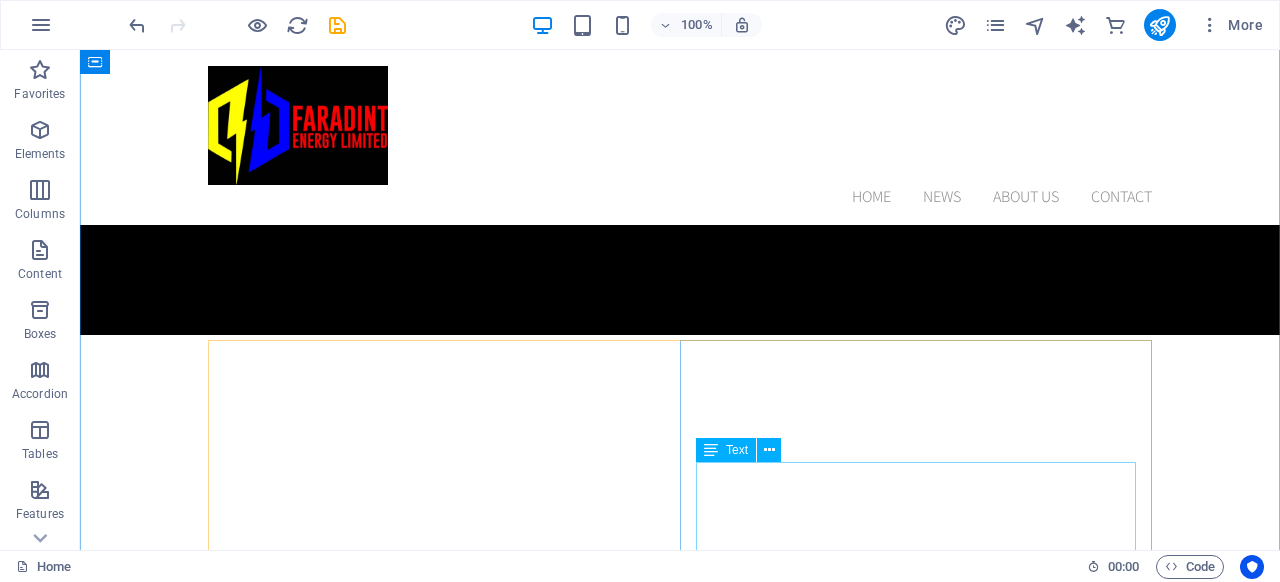 scroll, scrollTop: 1990, scrollLeft: 0, axis: vertical 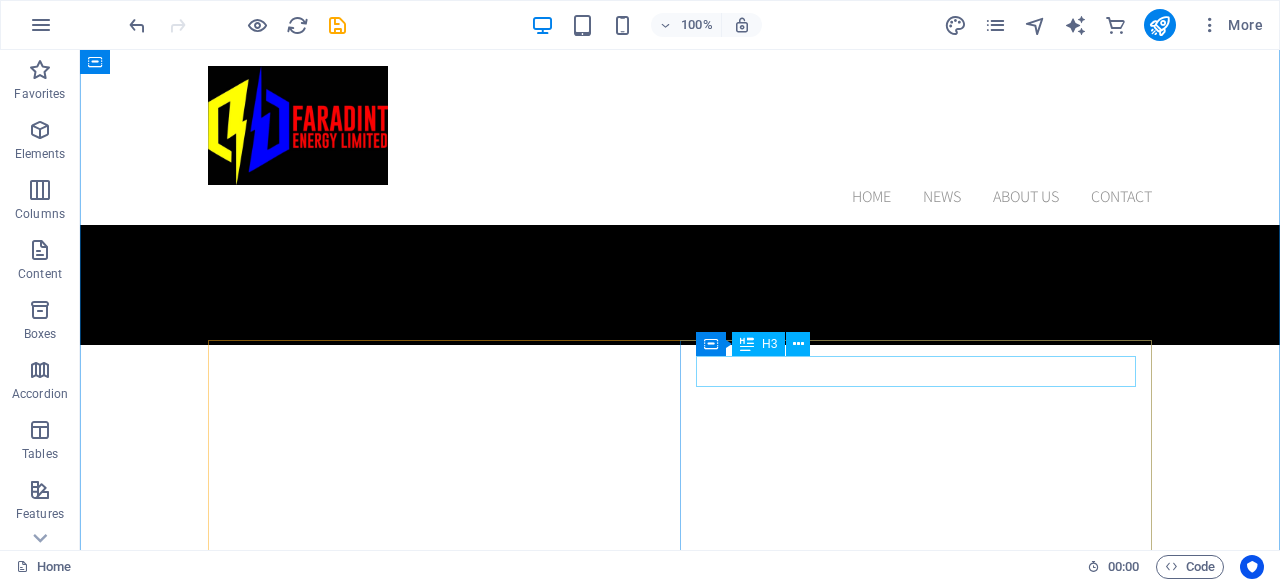 click on "Energy Storage Solutions" at bounding box center (680, 1724) 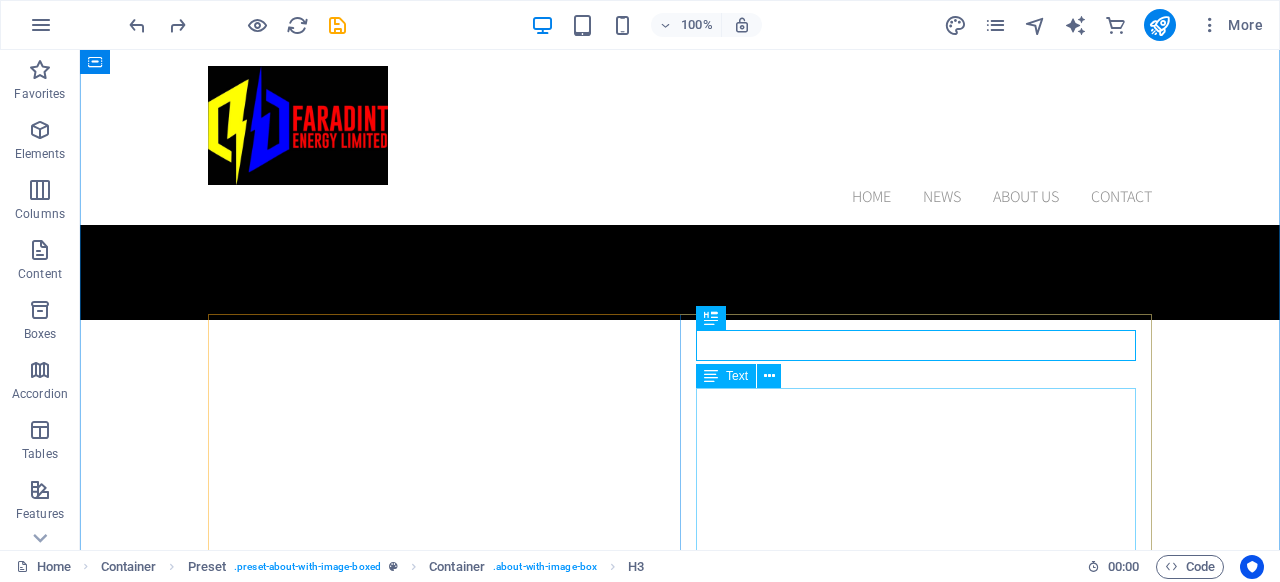scroll, scrollTop: 2016, scrollLeft: 0, axis: vertical 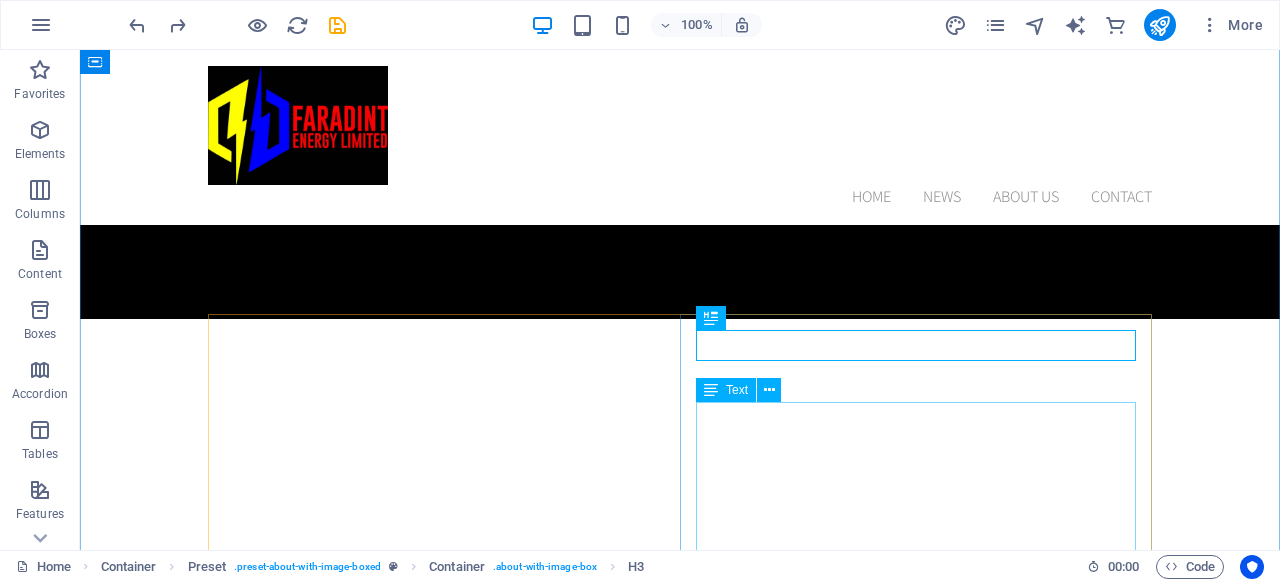 click on "Lorem ipsum dolor sit amet, consetetur sadipscing elitr, sed diam nonumy eirmod tempor invidunt ut labore et dolore magna aliquyam erat, sed diam voluptua. At vero eos et accusam et justo duo dolores et ea rebum. Stet clita kasd gubergren, no sea takimata sanctus est Lorem ipsum dolor sit amet.  Lorem ipsum dolor sit amet, consetetur sadipscing elitr, sed diam nonumy eirmod tempor invidunt ut labore et dolore magna aliquyam erat, sed diam voluptua." at bounding box center (680, 1827) 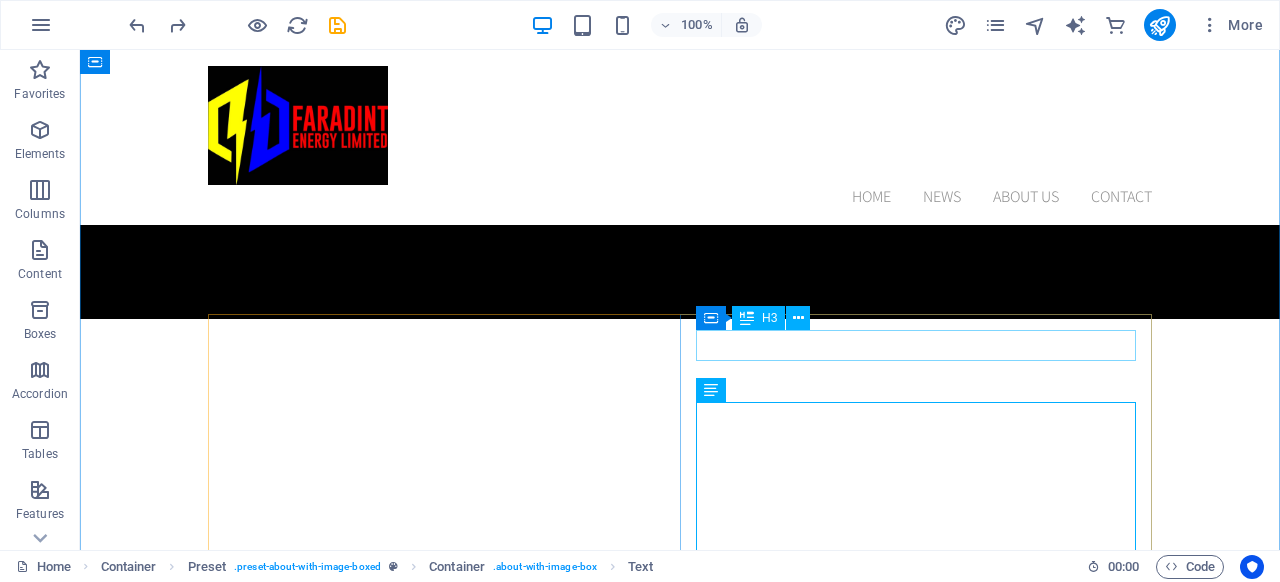 click on "02.04.2018" at bounding box center [680, 1698] 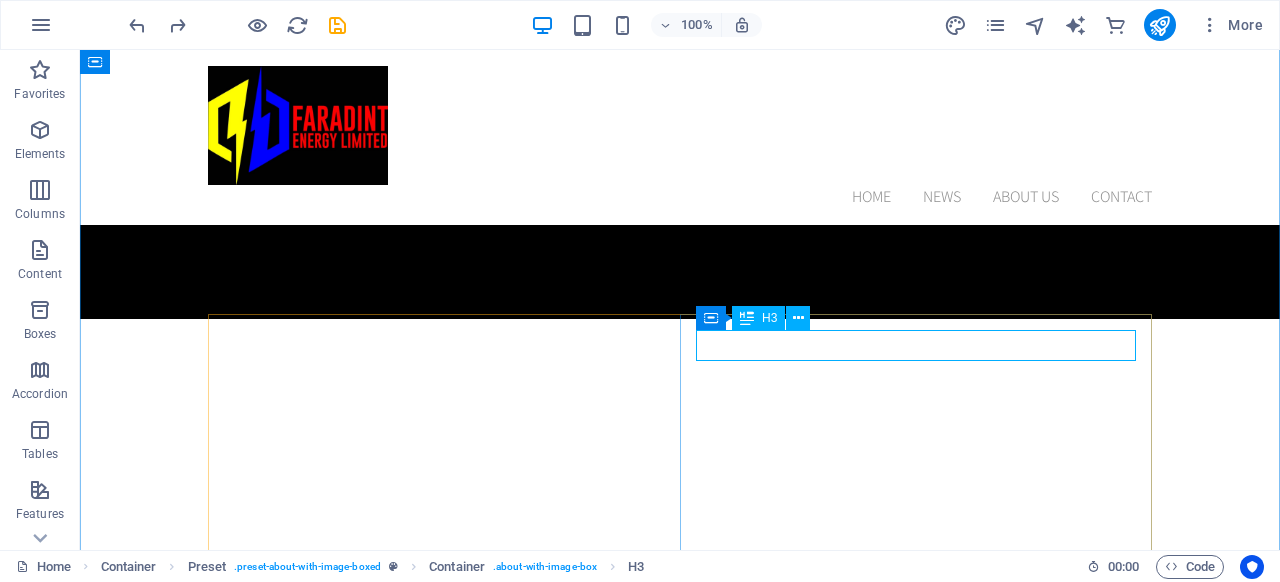 click on "02.04.2018" at bounding box center (680, 1698) 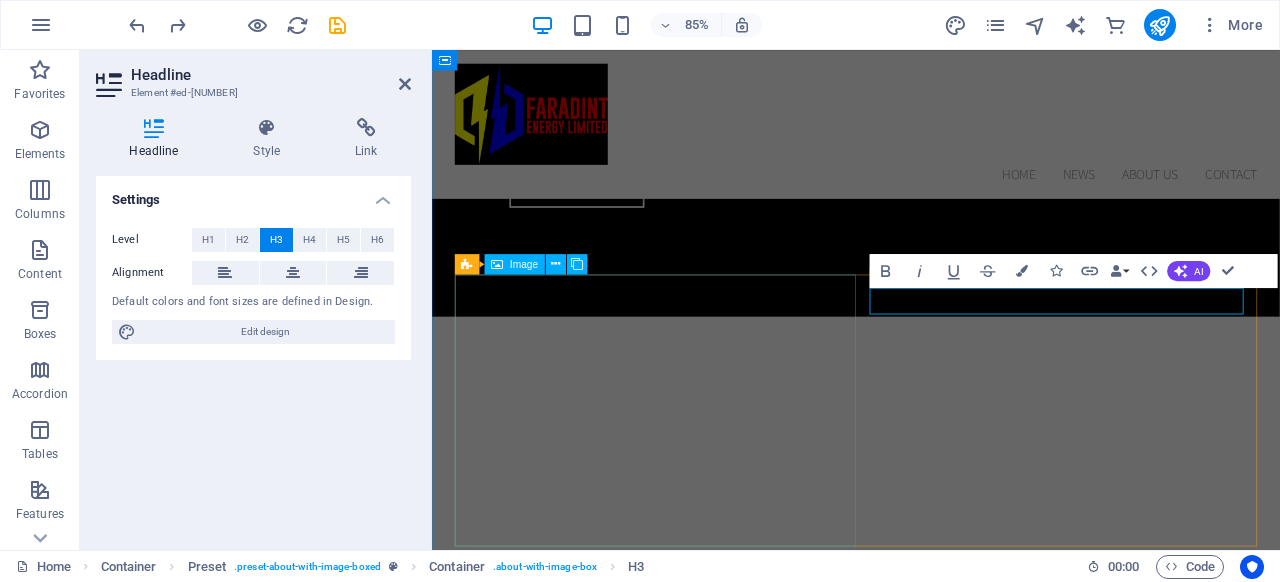 scroll, scrollTop: 2095, scrollLeft: 0, axis: vertical 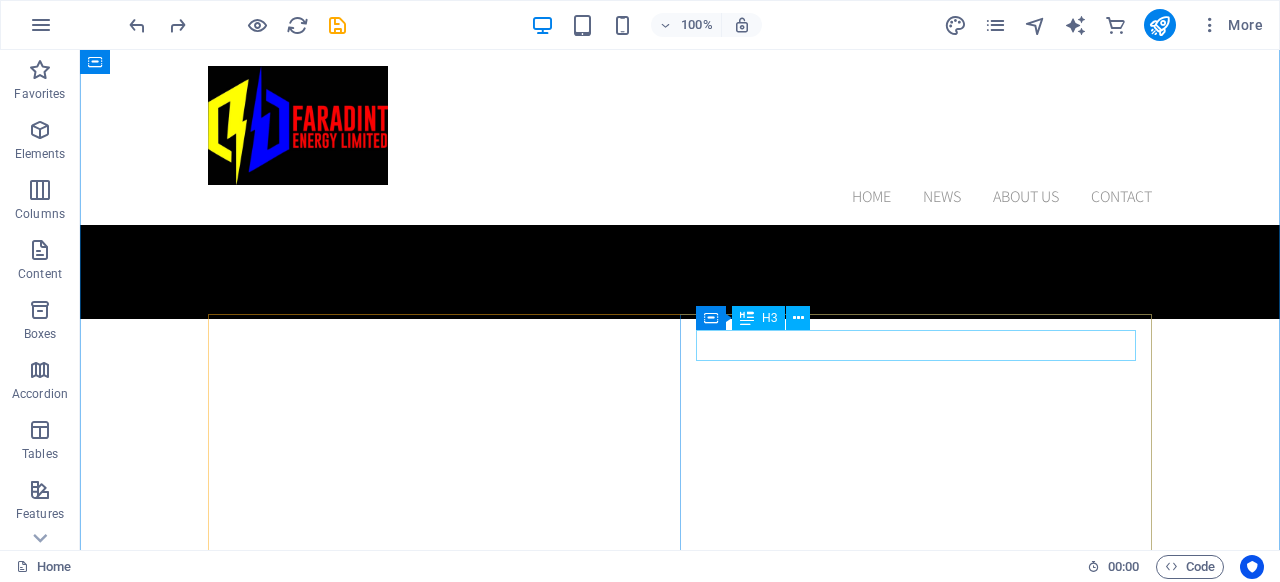 click on "02.04.2018" at bounding box center (680, 1698) 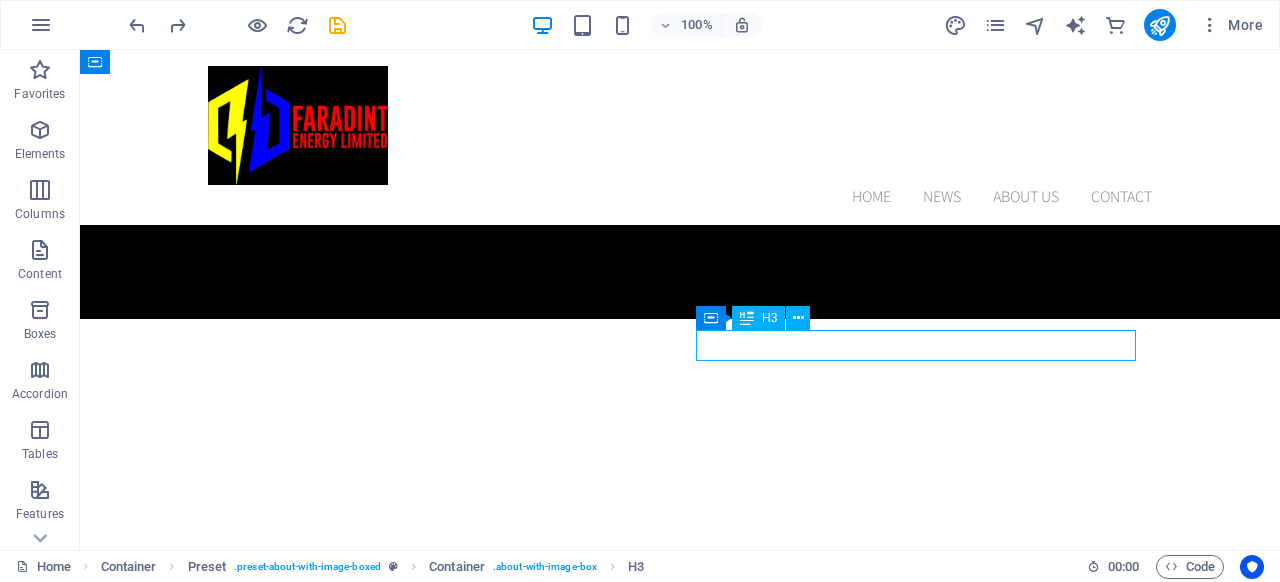 click on "02.04.2018" at bounding box center (680, 1698) 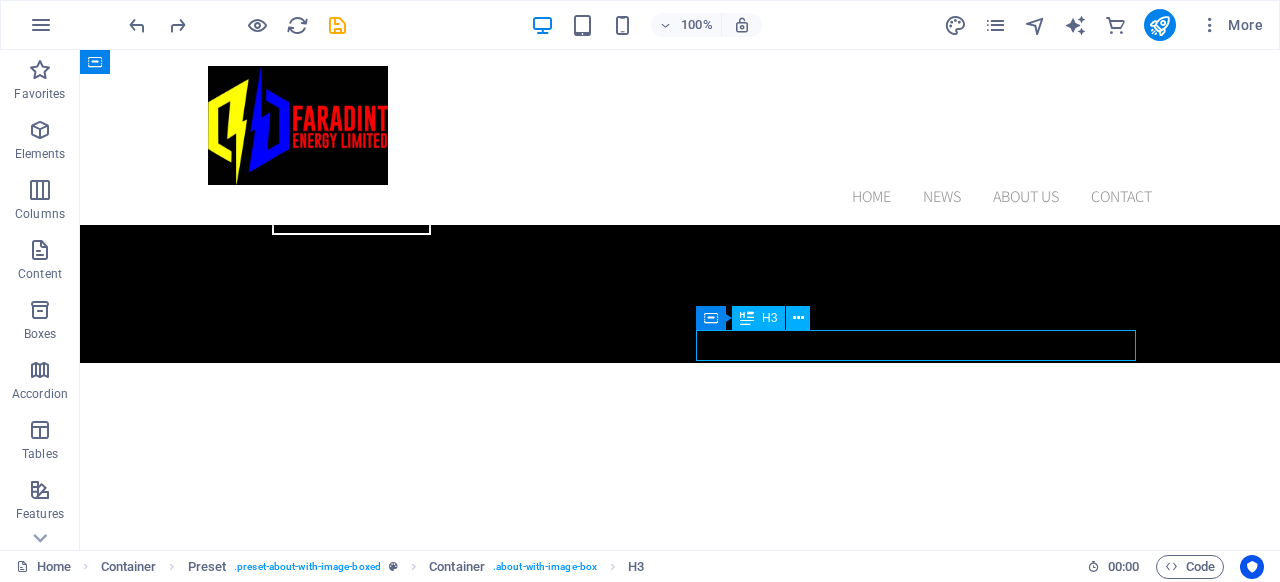 scroll, scrollTop: 2095, scrollLeft: 0, axis: vertical 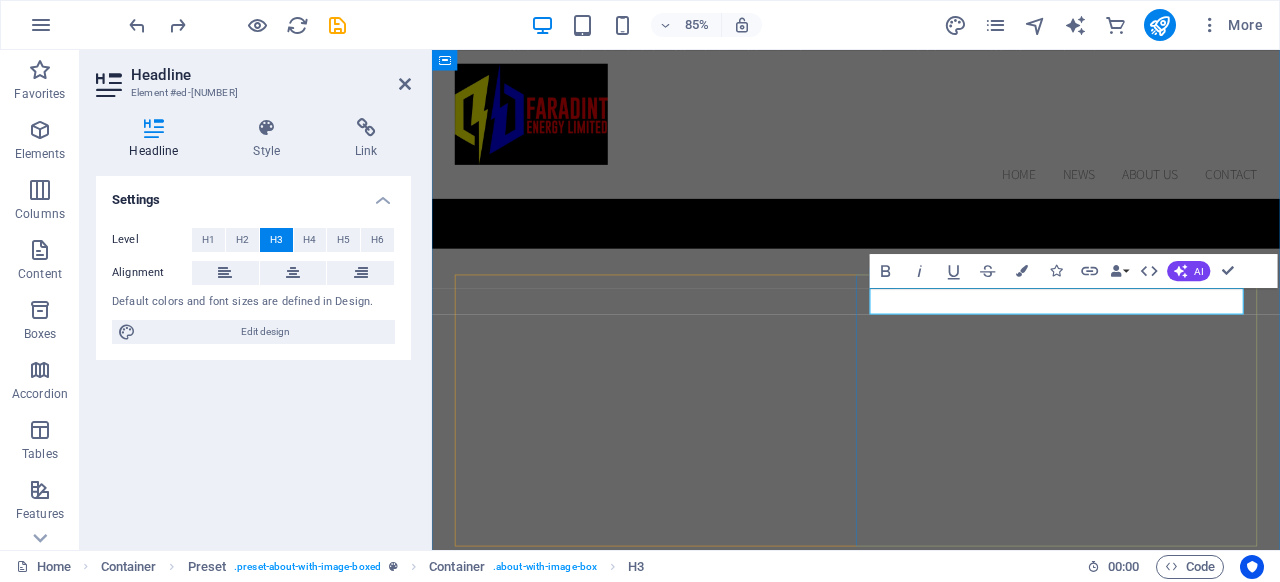 click on "02.04.2018" at bounding box center (931, 1747) 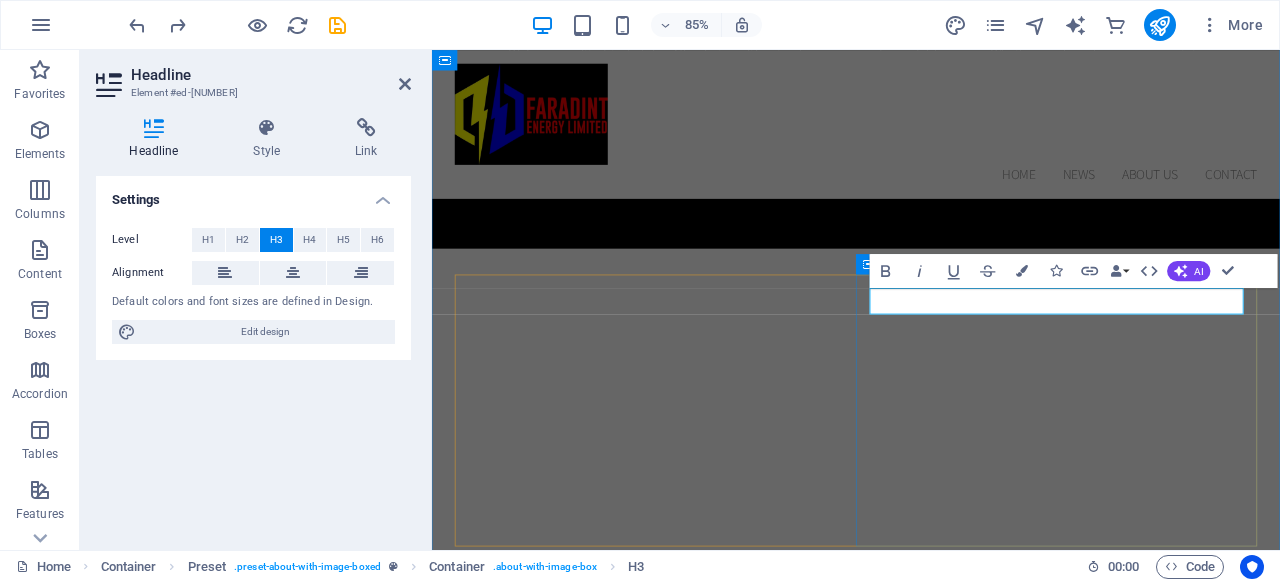 drag, startPoint x: 1067, startPoint y: 346, endPoint x: 938, endPoint y: 349, distance: 129.03488 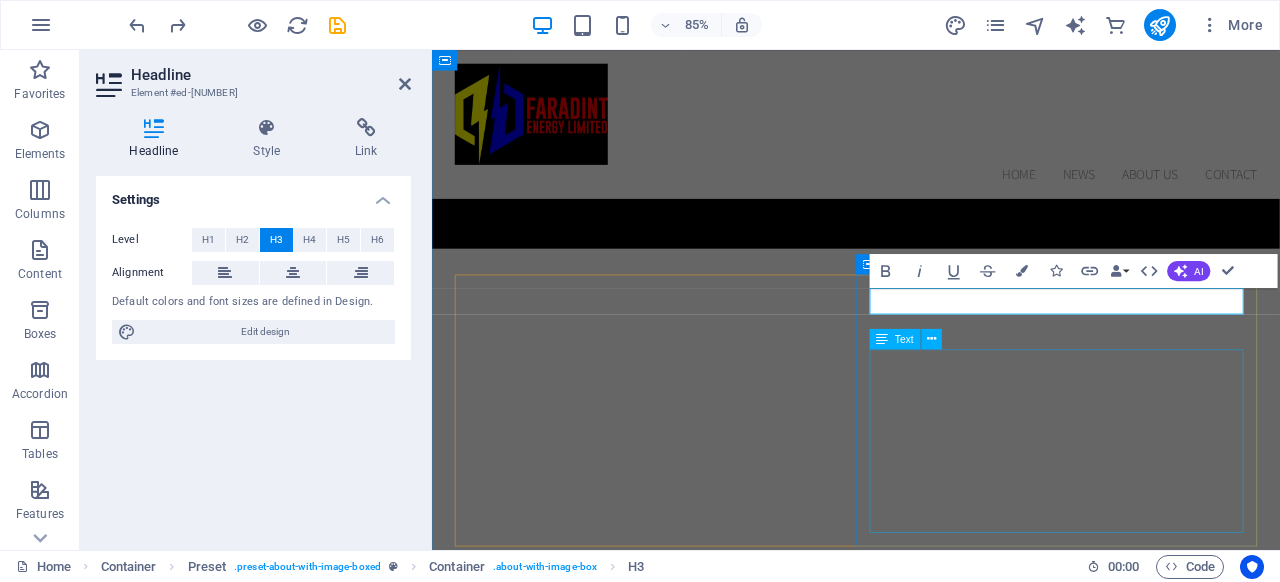 click on "Lorem ipsum dolor sit amet, consetetur sadipscing elitr, sed diam nonumy eirmod tempor invidunt ut labore et dolore magna aliquyam erat, sed diam voluptua. At vero eos et accusam et justo duo dolores et ea rebum. Stet clita kasd gubergren, no sea takimata sanctus est Lorem ipsum dolor sit amet.  Lorem ipsum dolor sit amet, consetetur sadipscing elitr, sed diam nonumy eirmod tempor invidunt ut labore et dolore magna aliquyam erat, sed diam voluptua." at bounding box center (931, 1876) 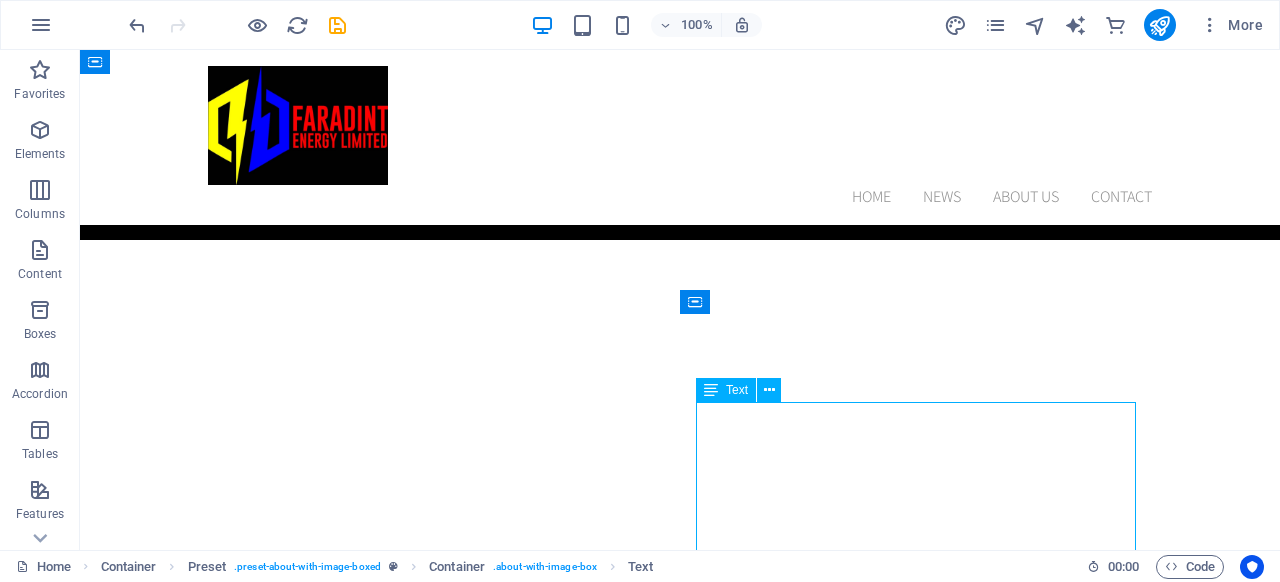 scroll, scrollTop: 2016, scrollLeft: 0, axis: vertical 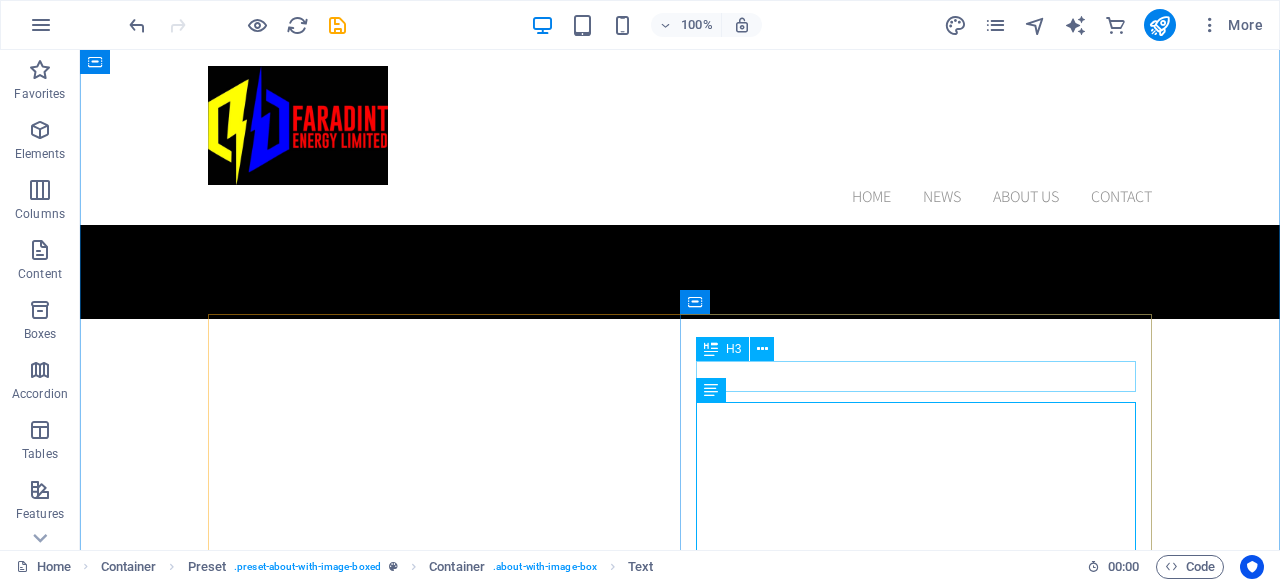 click on "Lorem ipsum dolor sit" at bounding box center (680, 1729) 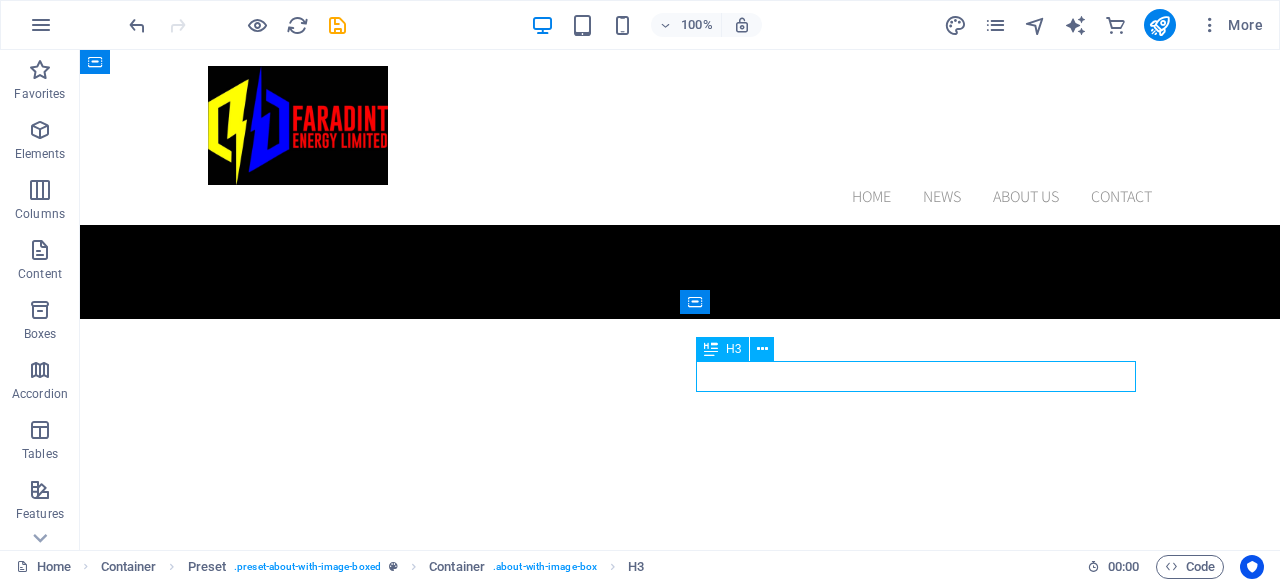click on "Lorem ipsum dolor sit" at bounding box center [680, 1729] 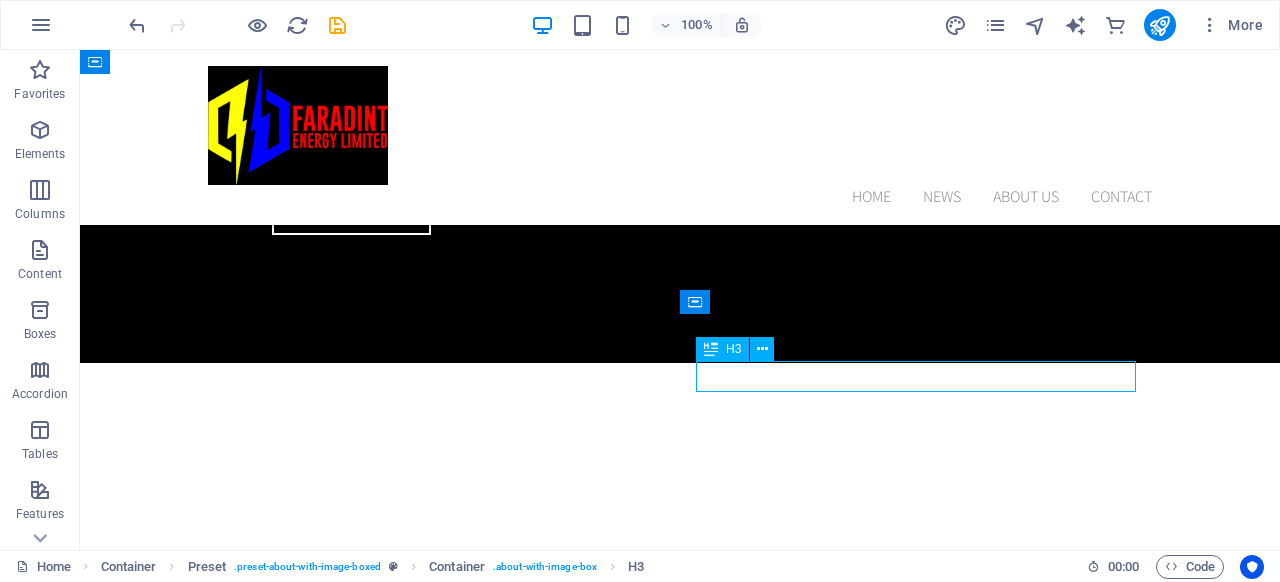 scroll, scrollTop: 2095, scrollLeft: 0, axis: vertical 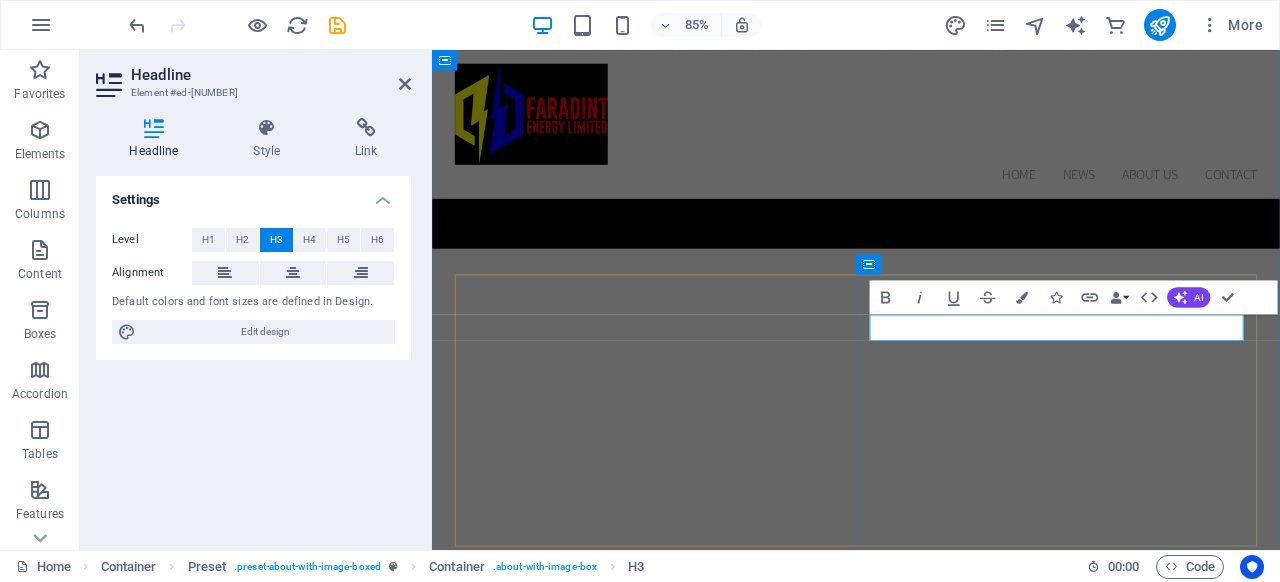 click on "Lorem ipsum dolor sit" at bounding box center [931, 1778] 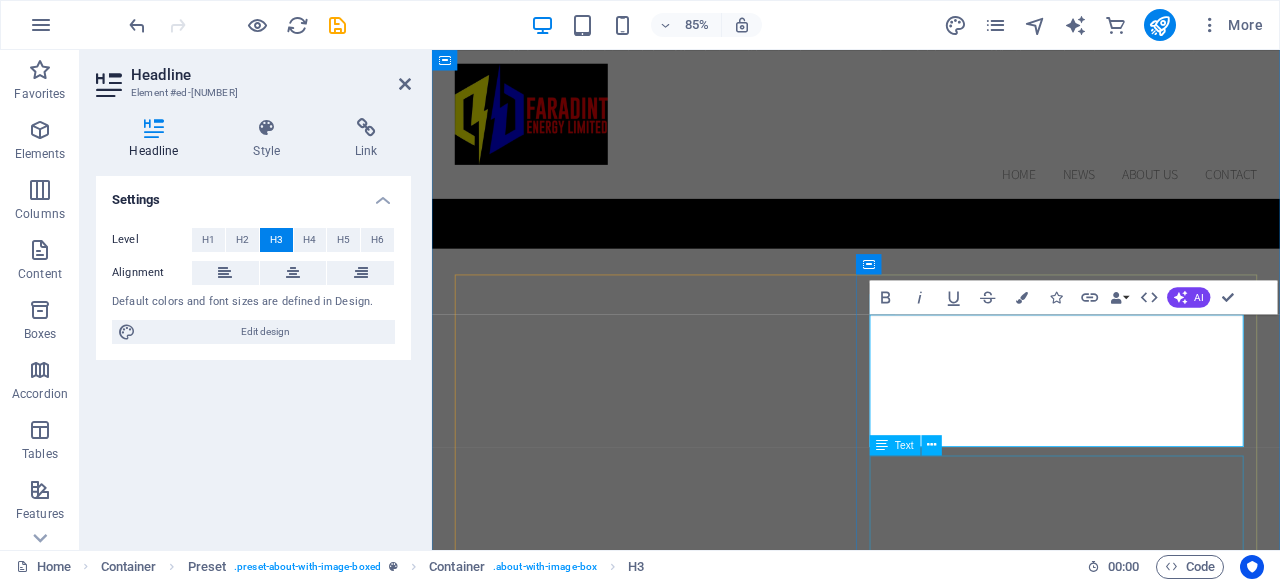click on "Lorem ipsum dolor sit amet, consetetur sadipscing elitr, sed diam nonumy eirmod tempor invidunt ut labore et dolore magna aliquyam erat, sed diam voluptua. At vero eos et accusam et justo duo dolores et ea rebum. Stet clita kasd gubergren, no sea takimata sanctus est Lorem ipsum dolor sit amet.  Lorem ipsum dolor sit amet, consetetur sadipscing elitr, sed diam nonumy eirmod tempor invidunt ut labore et dolore magna aliquyam erat, sed diam voluptua." at bounding box center (931, 1939) 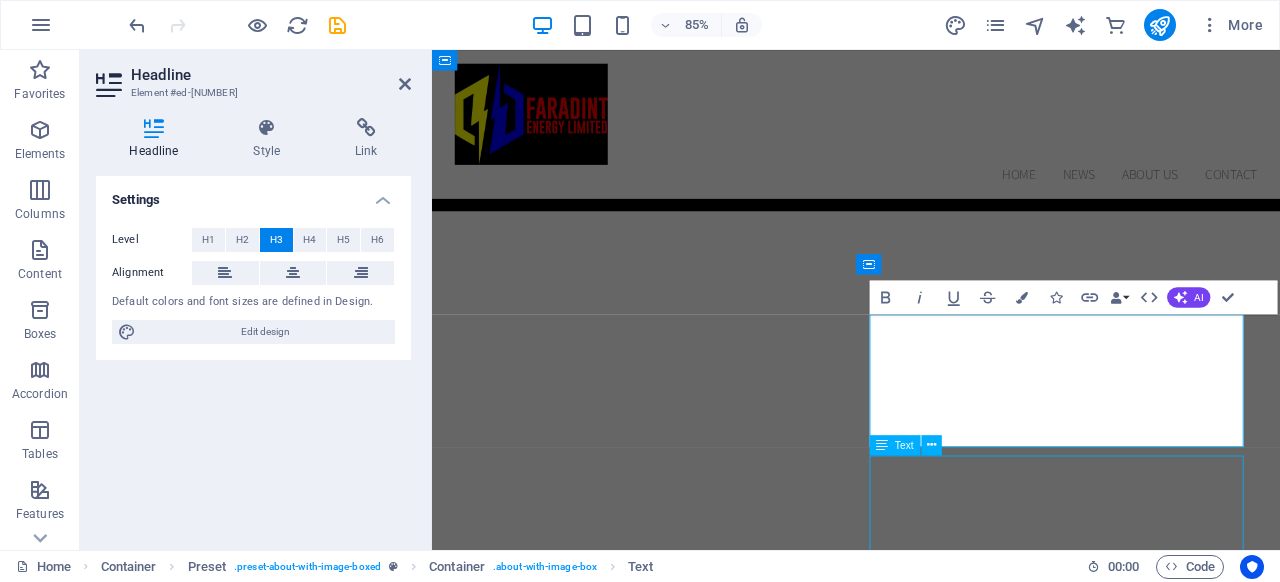 scroll, scrollTop: 2016, scrollLeft: 0, axis: vertical 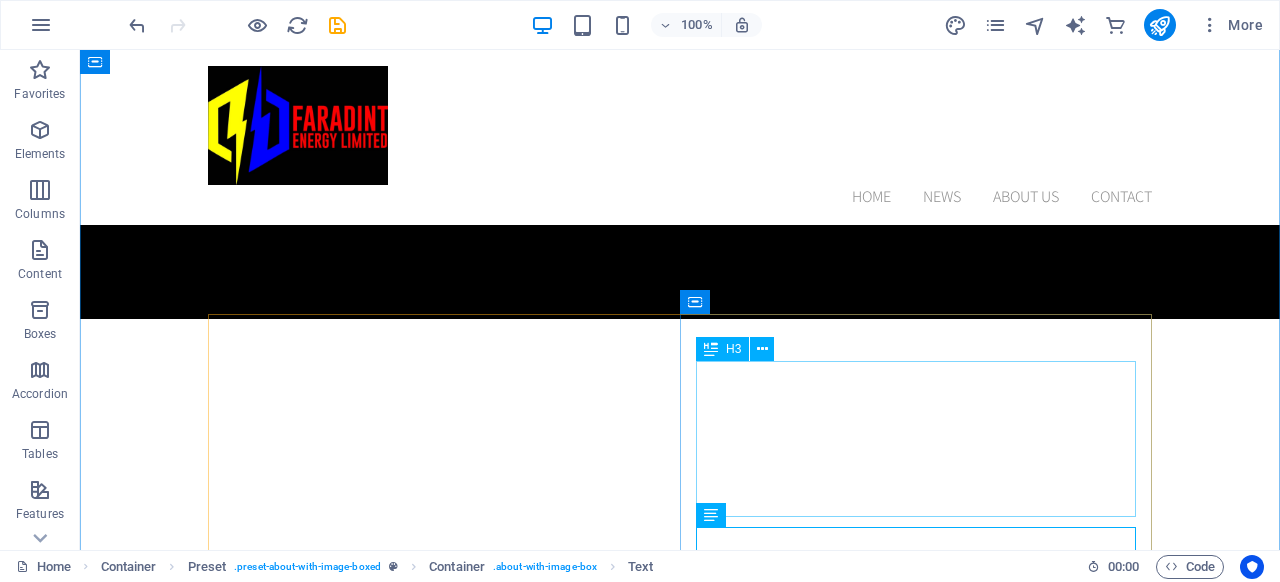 click on "Ensure uninterrupted power with our lithium-ion and deep-cycle battery storage systems designed for both standalone and hybrid applications." at bounding box center (680, 1761) 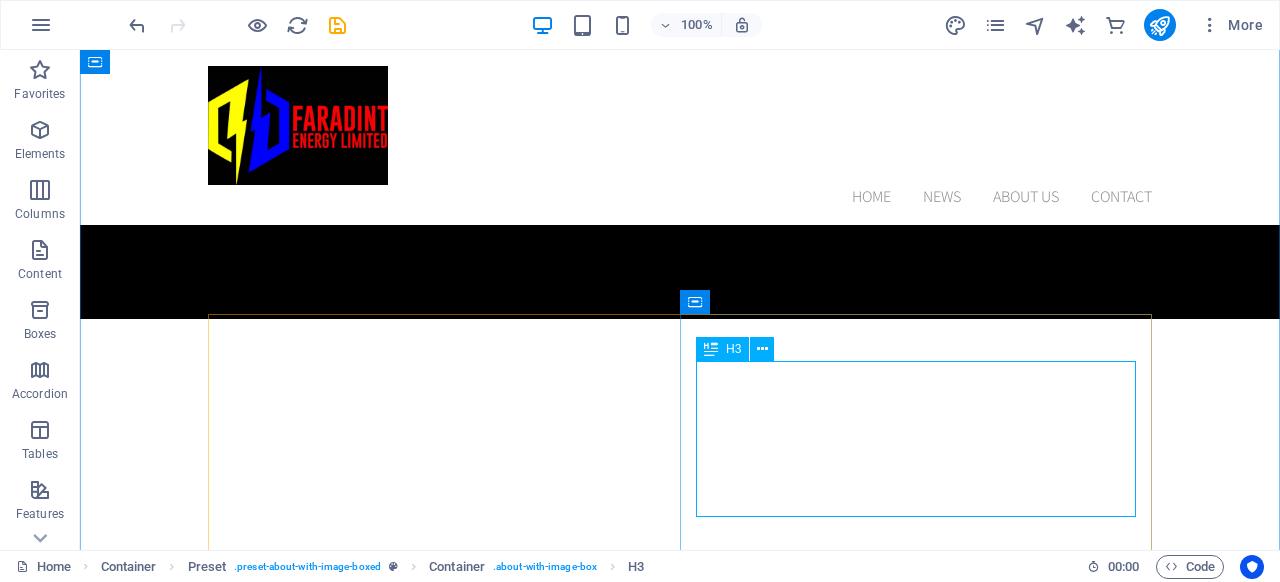 click on "H3" at bounding box center [733, 349] 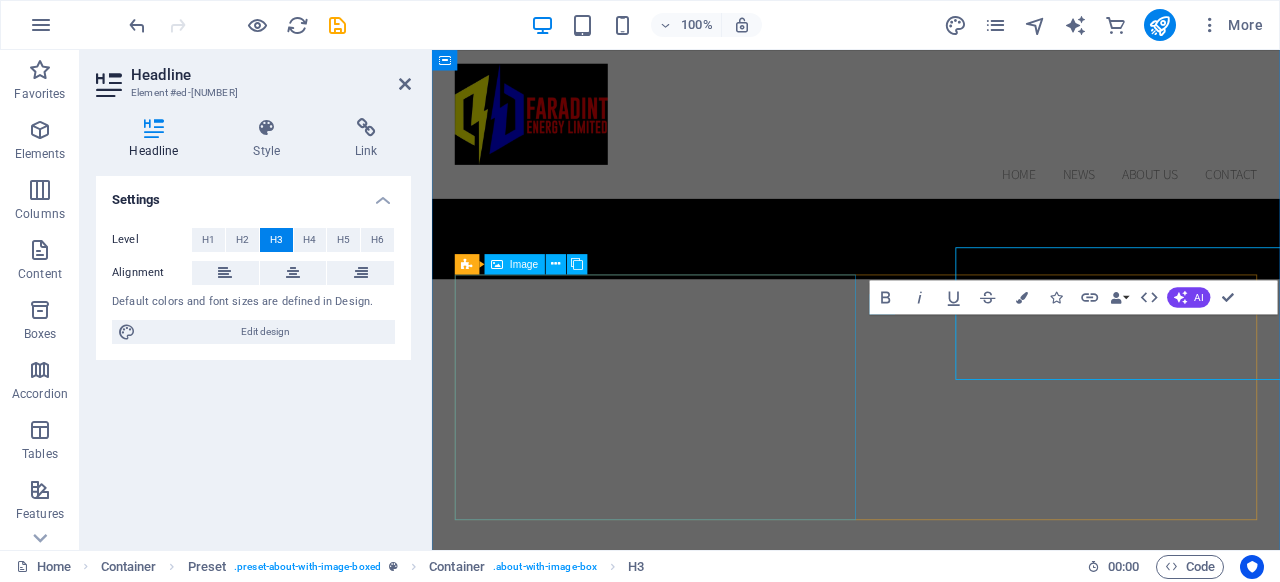 scroll, scrollTop: 2095, scrollLeft: 0, axis: vertical 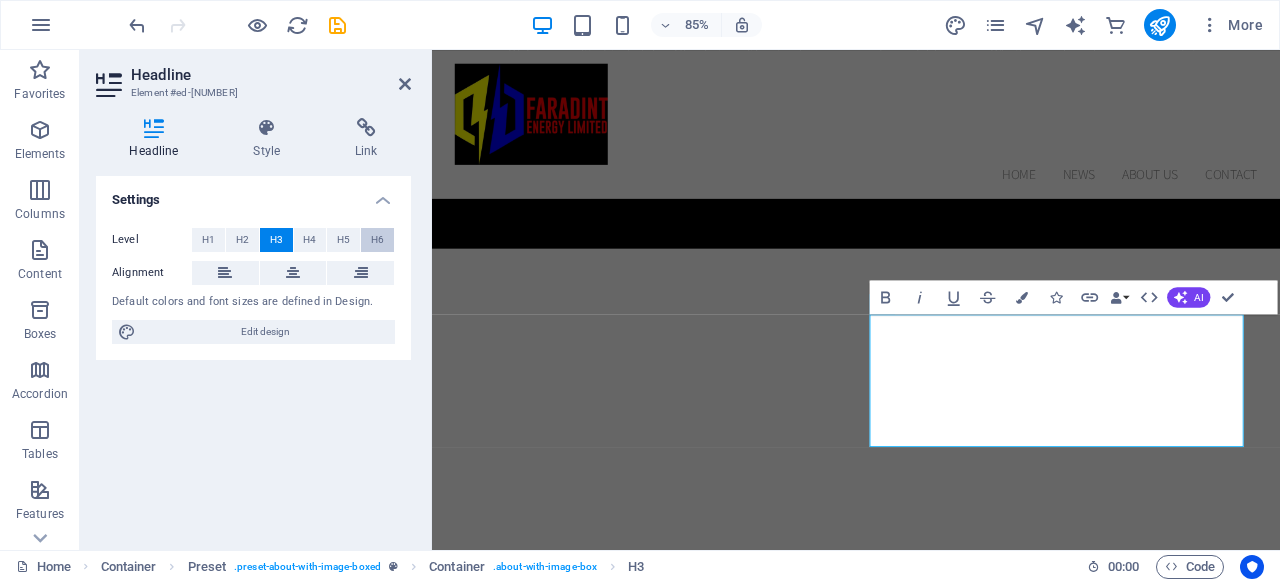 click on "H6" at bounding box center [377, 240] 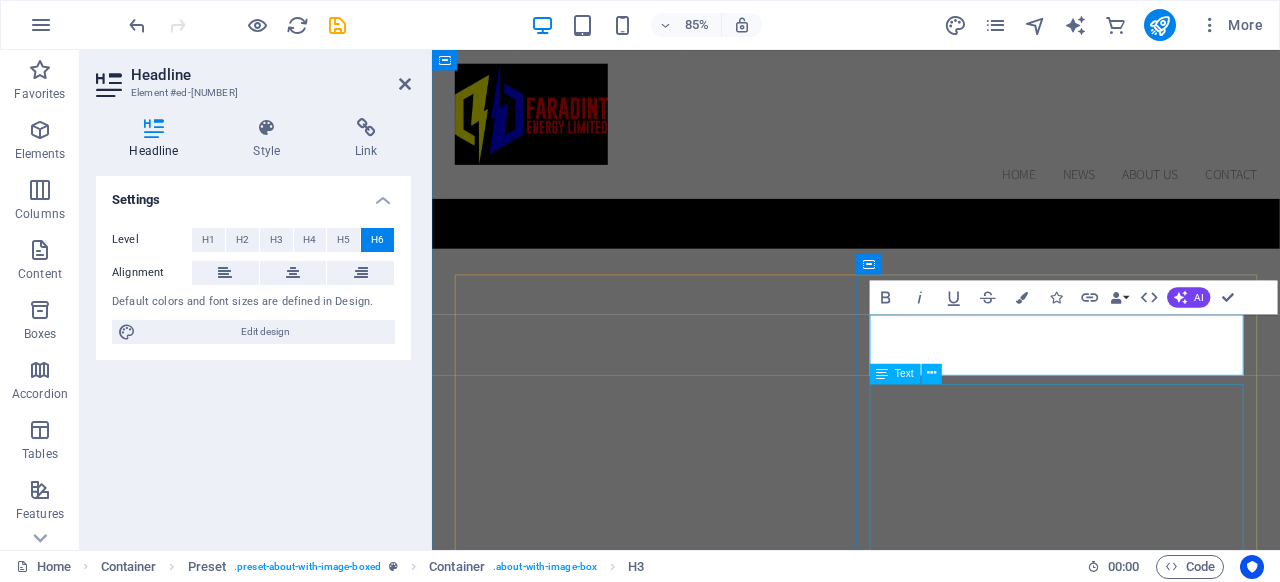 click on "Lorem ipsum dolor sit amet, consetetur sadipscing elitr, sed diam nonumy eirmod tempor invidunt ut labore et dolore magna aliquyam erat, sed diam voluptua. At vero eos et accusam et justo duo dolores et ea rebum. Stet clita kasd gubergren, no sea takimata sanctus est Lorem ipsum dolor sit amet.  Lorem ipsum dolor sit amet, consetetur sadipscing elitr, sed diam nonumy eirmod tempor invidunt ut labore et dolore magna aliquyam erat, sed diam voluptua." at bounding box center [931, 1893] 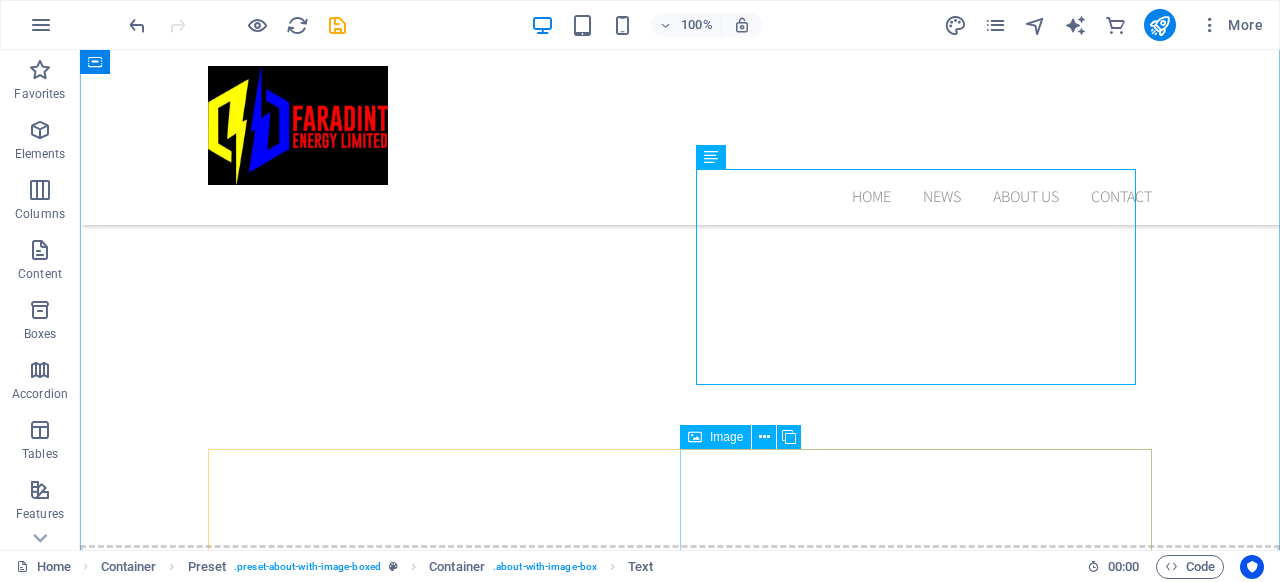 scroll, scrollTop: 2290, scrollLeft: 0, axis: vertical 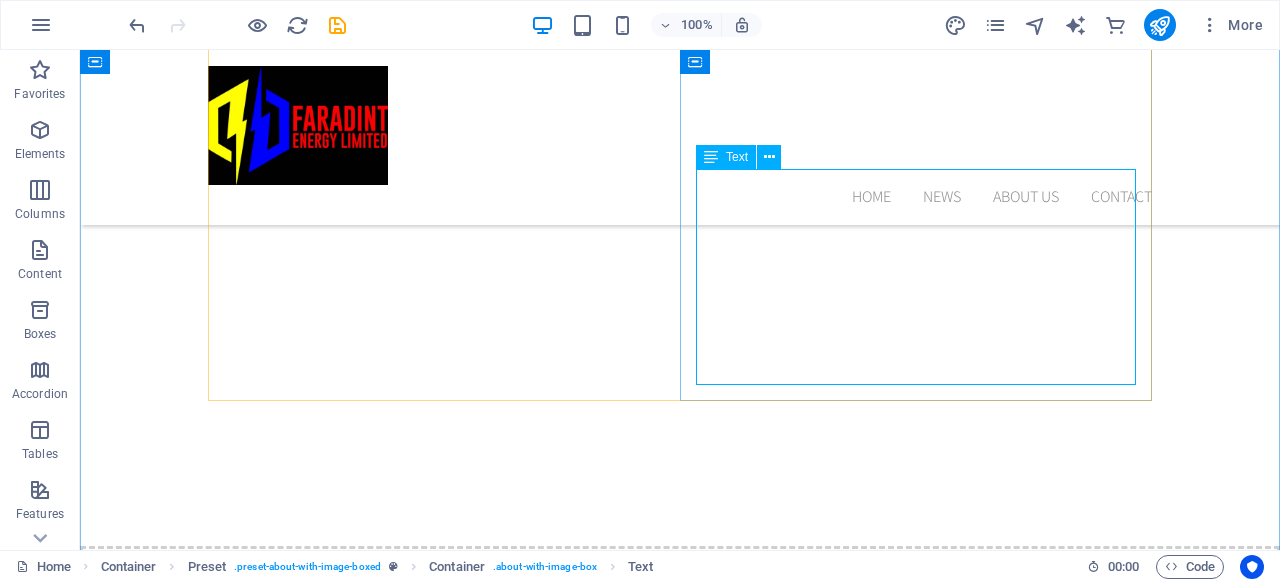 click on "Lorem ipsum dolor sit amet, consetetur sadipscing elitr, sed diam nonumy eirmod tempor invidunt ut labore et dolore magna aliquyam erat, sed diam voluptua. At vero eos et accusam et justo duo dolores et ea rebum. Stet clita kasd gubergren, no sea takimata sanctus est Lorem ipsum dolor sit amet.  Lorem ipsum dolor sit amet, consetetur sadipscing elitr, sed diam nonumy eirmod tempor invidunt ut labore et dolore magna aliquyam erat, sed diam voluptua." at bounding box center [680, 1570] 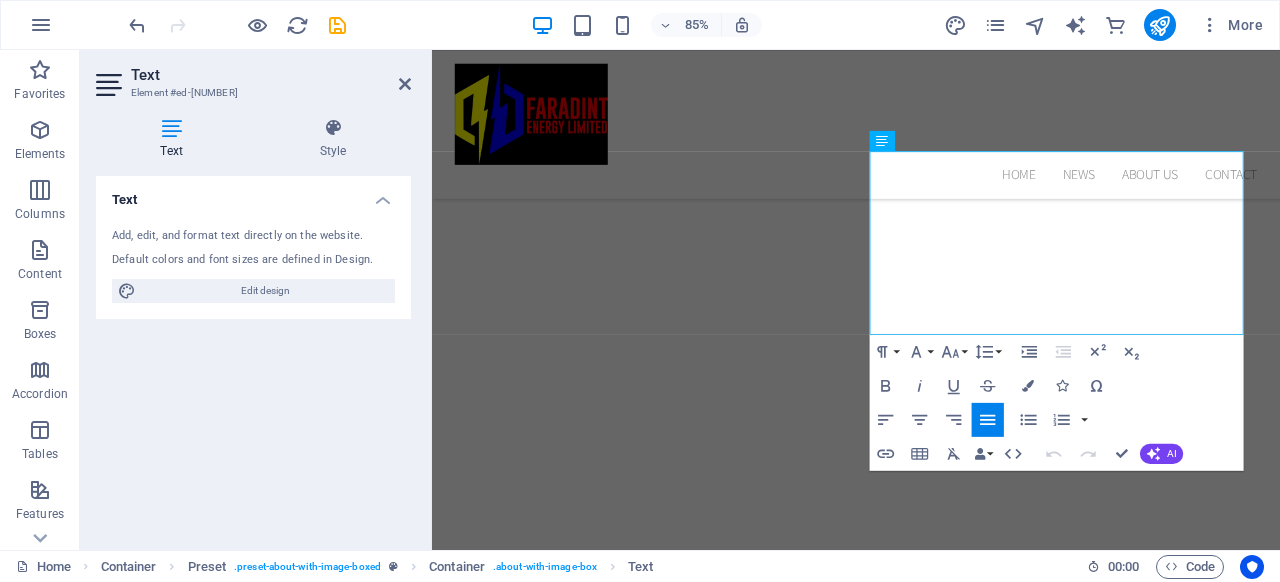 scroll, scrollTop: 2369, scrollLeft: 0, axis: vertical 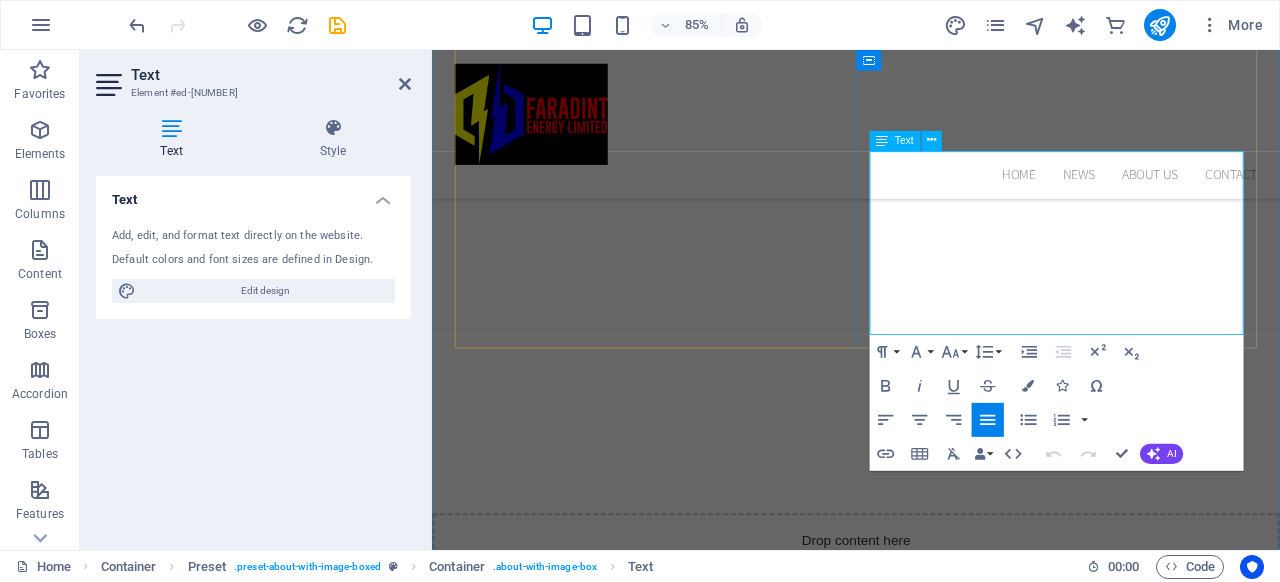 drag, startPoint x: 1171, startPoint y: 374, endPoint x: 949, endPoint y: 188, distance: 289.62045 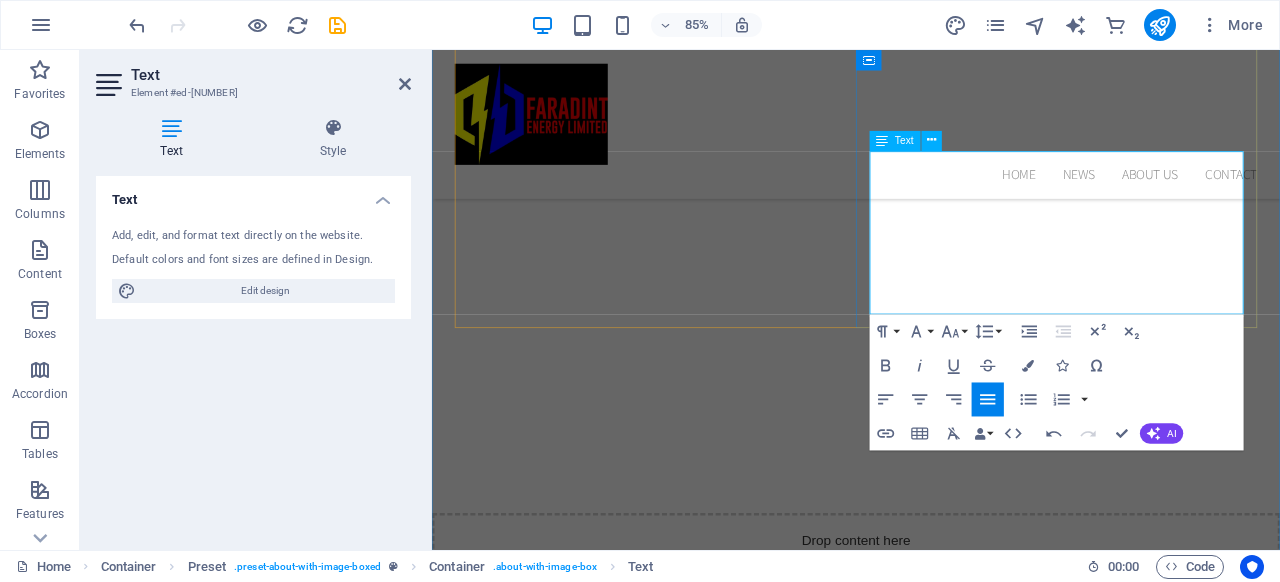 click on "Solutions include: - Home & Office Backup Systems - Solar Battery Integration - Commercial Energy Storage Units - Modular Containerized Battery Packs Our storage options are scalable and monitored with intelligent battery management systems (BMS)." at bounding box center [931, 1631] 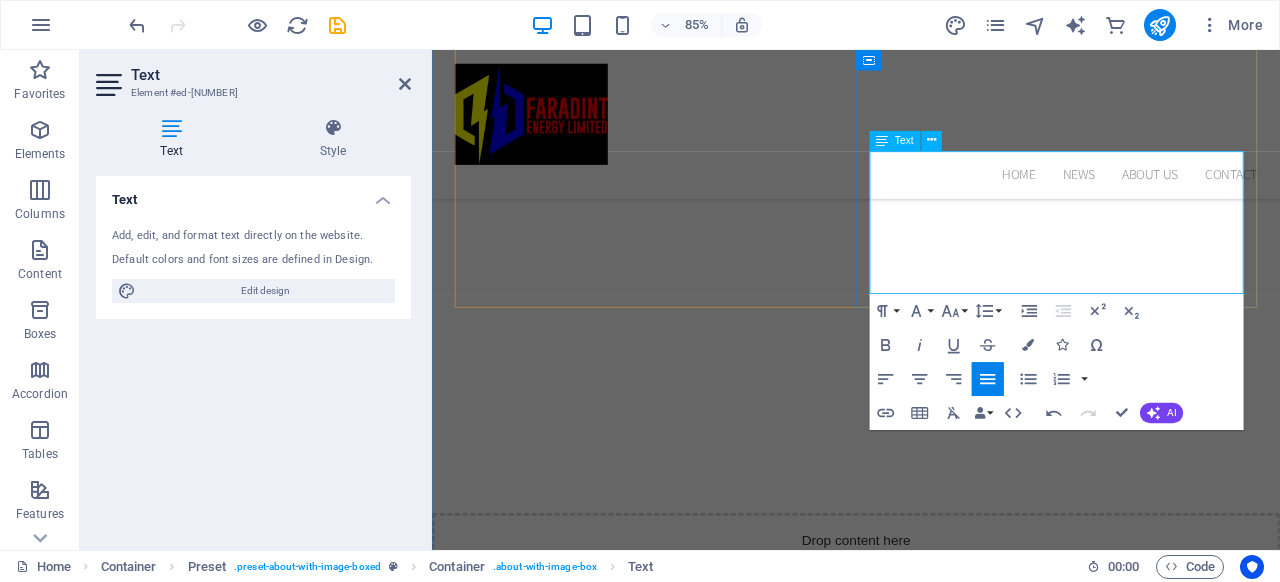 click on "Modular Containerized Battery Packs Our storage options are scalable and monitored with intelligent battery management systems (BMS)." at bounding box center (931, 1667) 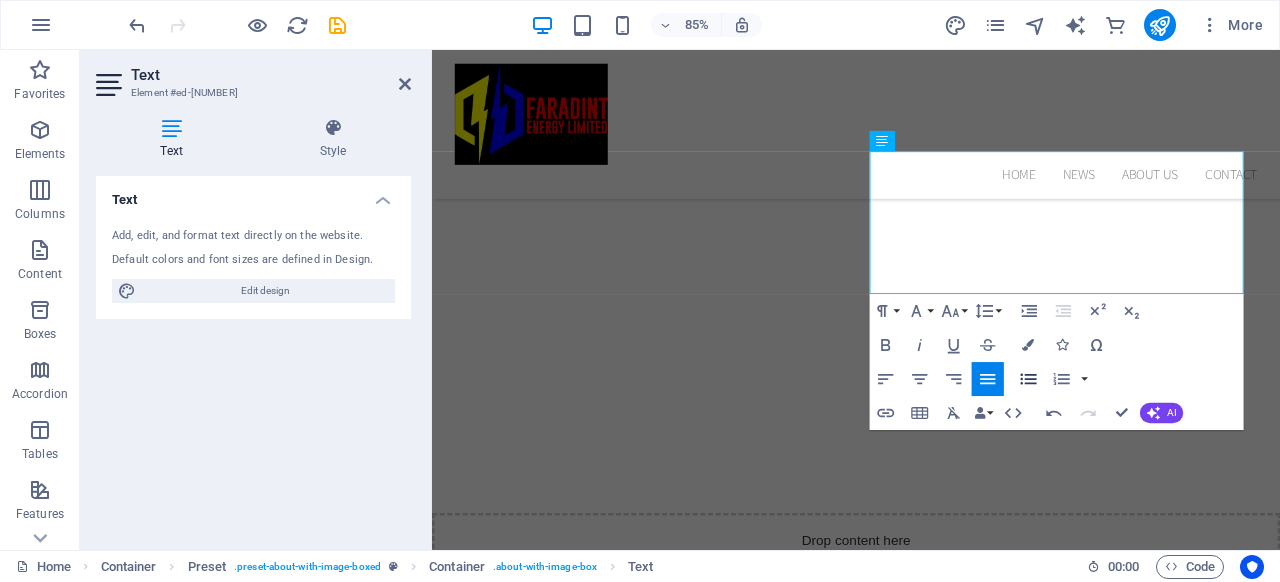 click 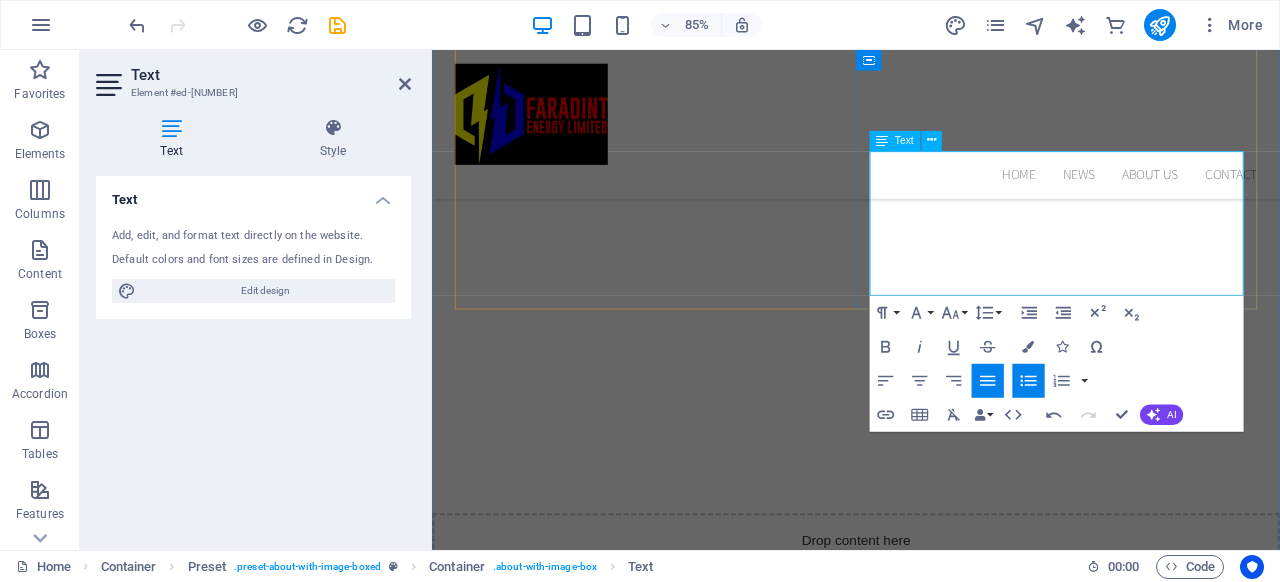 click on "Our storage options are scalable and monitored with intelligent battery management systems (BMS)." at bounding box center [931, 1679] 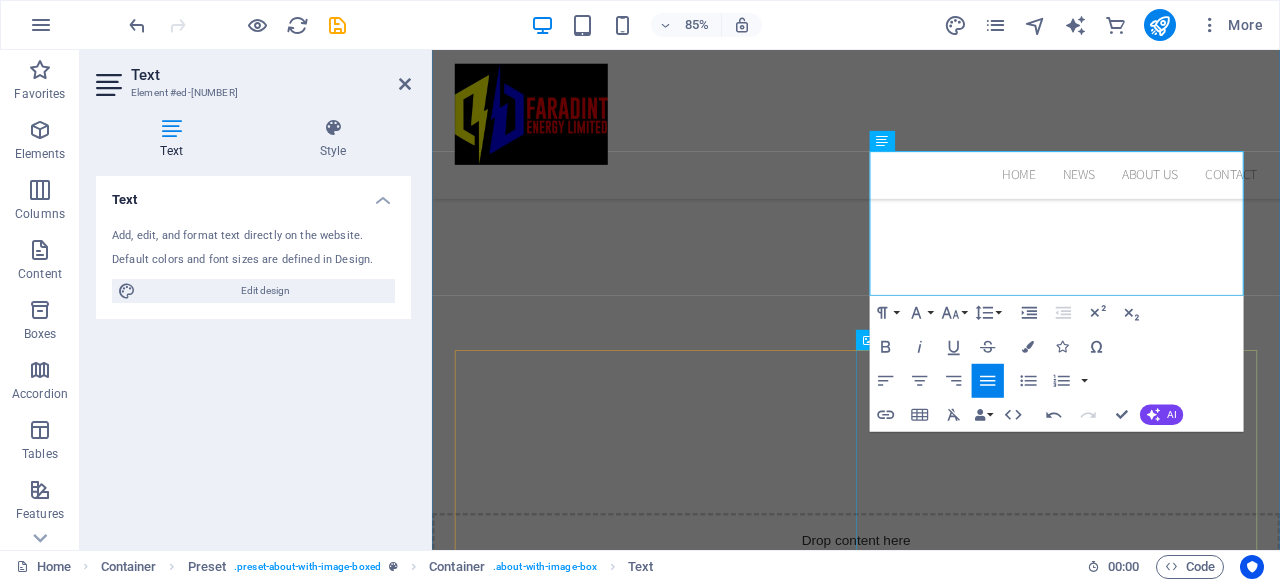 click at bounding box center [600, 2054] 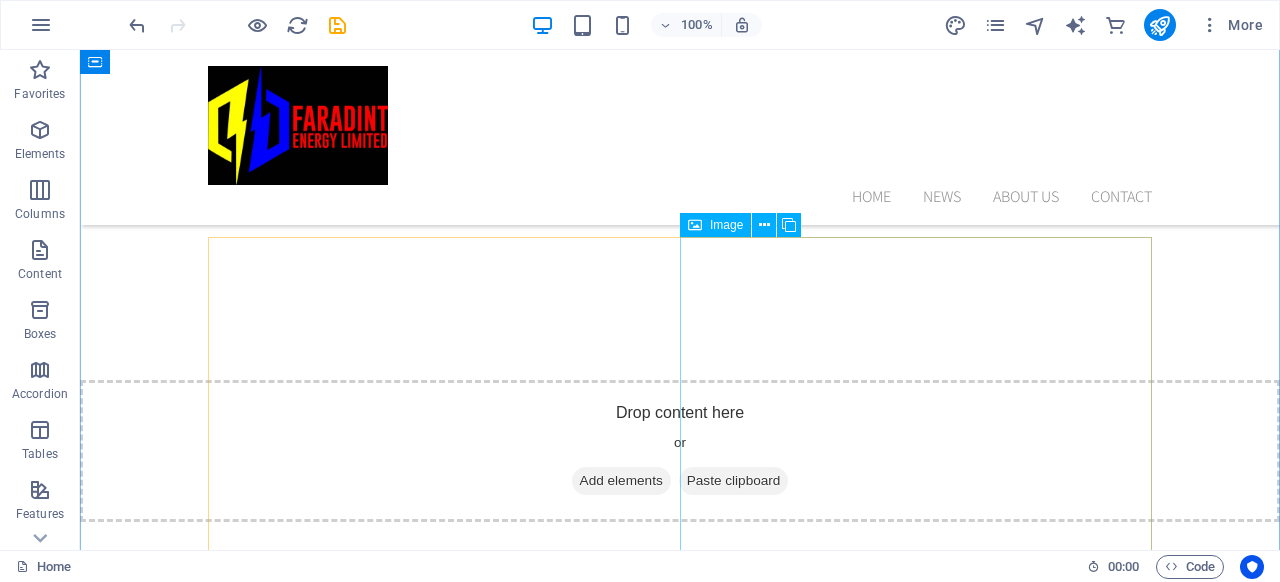 scroll, scrollTop: 2474, scrollLeft: 0, axis: vertical 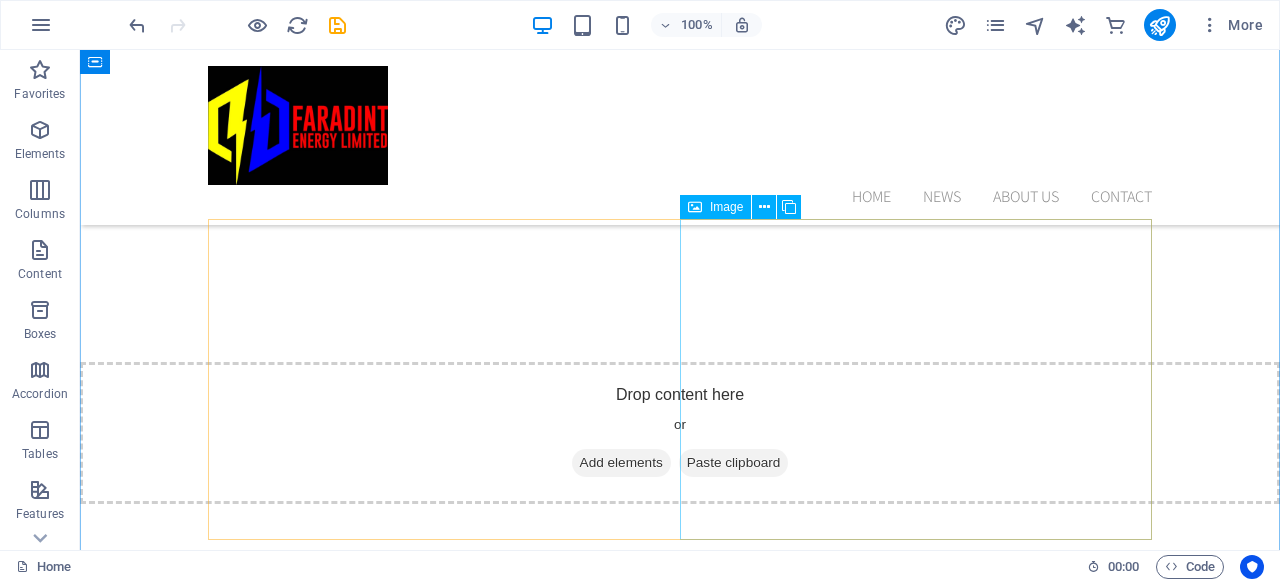 click at bounding box center (349, 1821) 